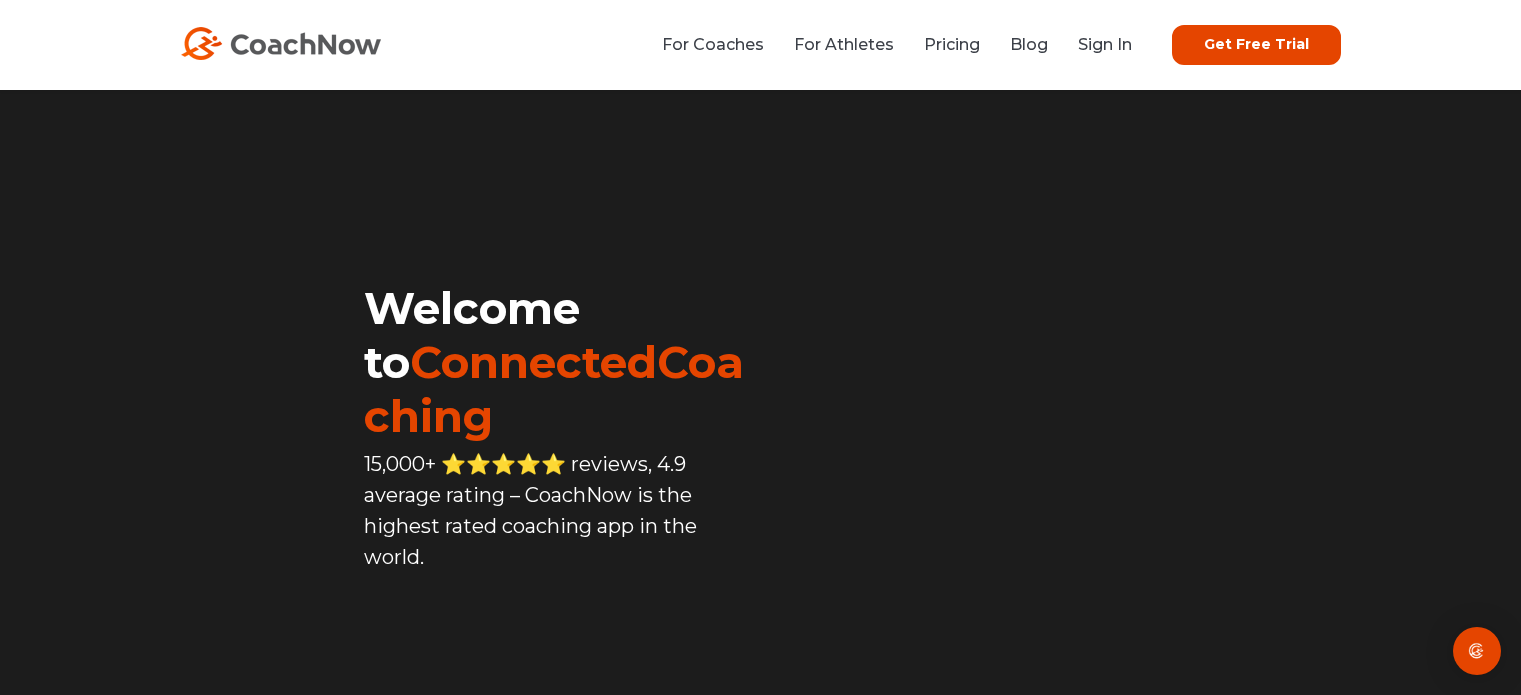scroll, scrollTop: 100, scrollLeft: 0, axis: vertical 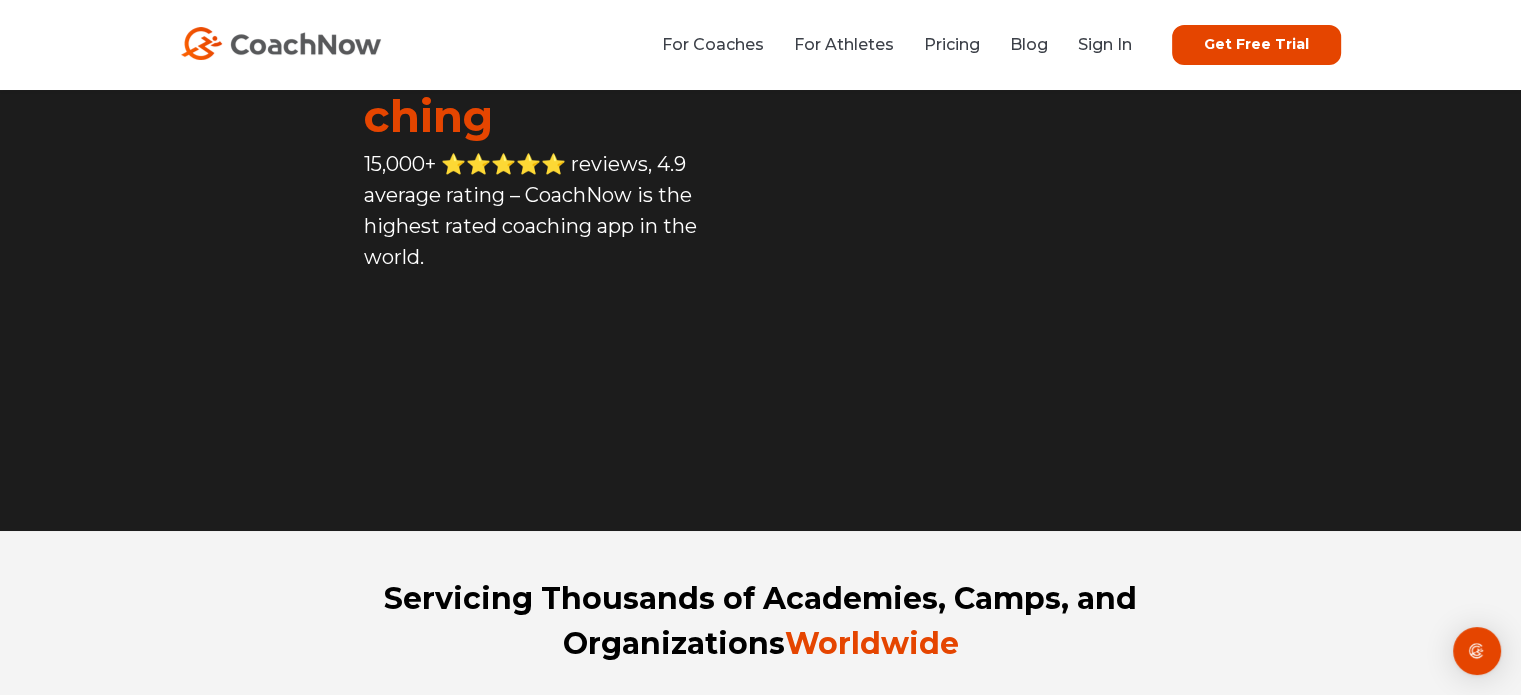 click on "Get Free Trial" at bounding box center (1256, 45) 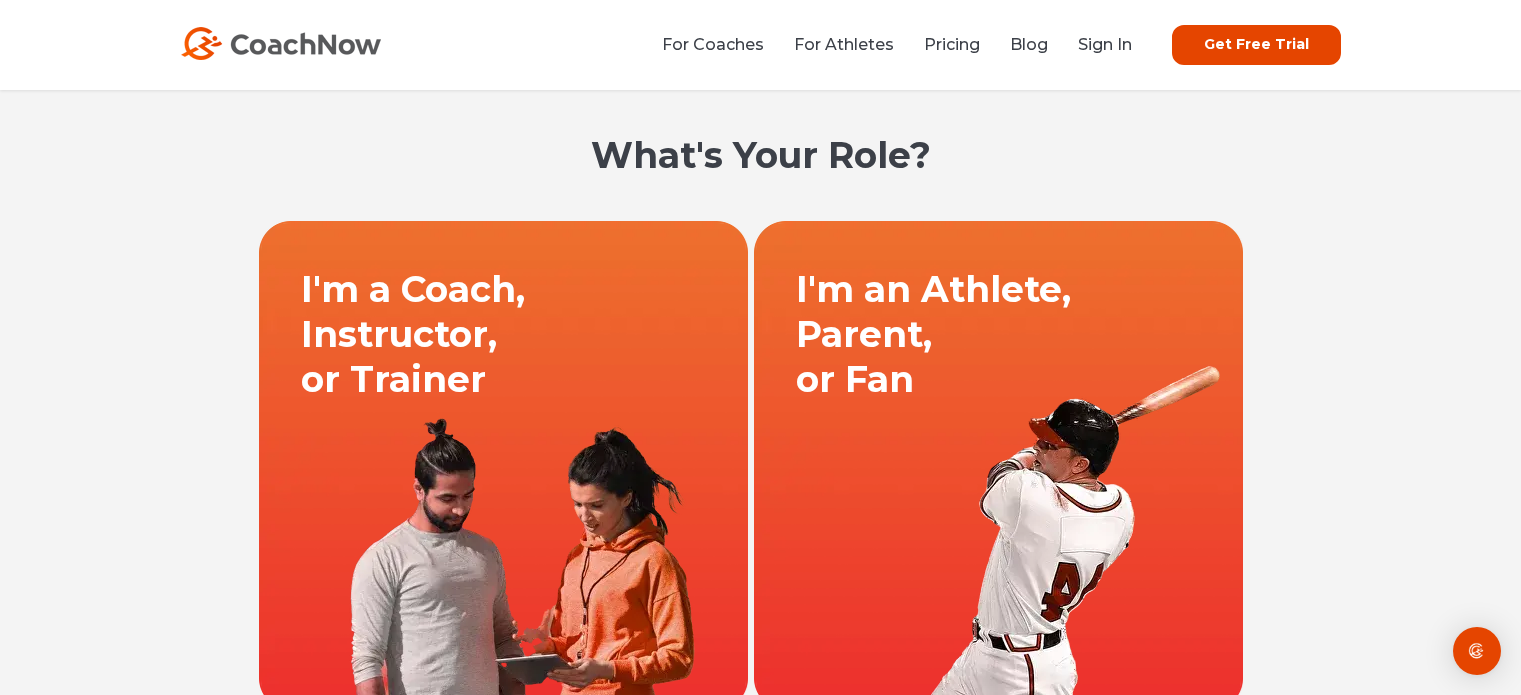 scroll, scrollTop: 0, scrollLeft: 0, axis: both 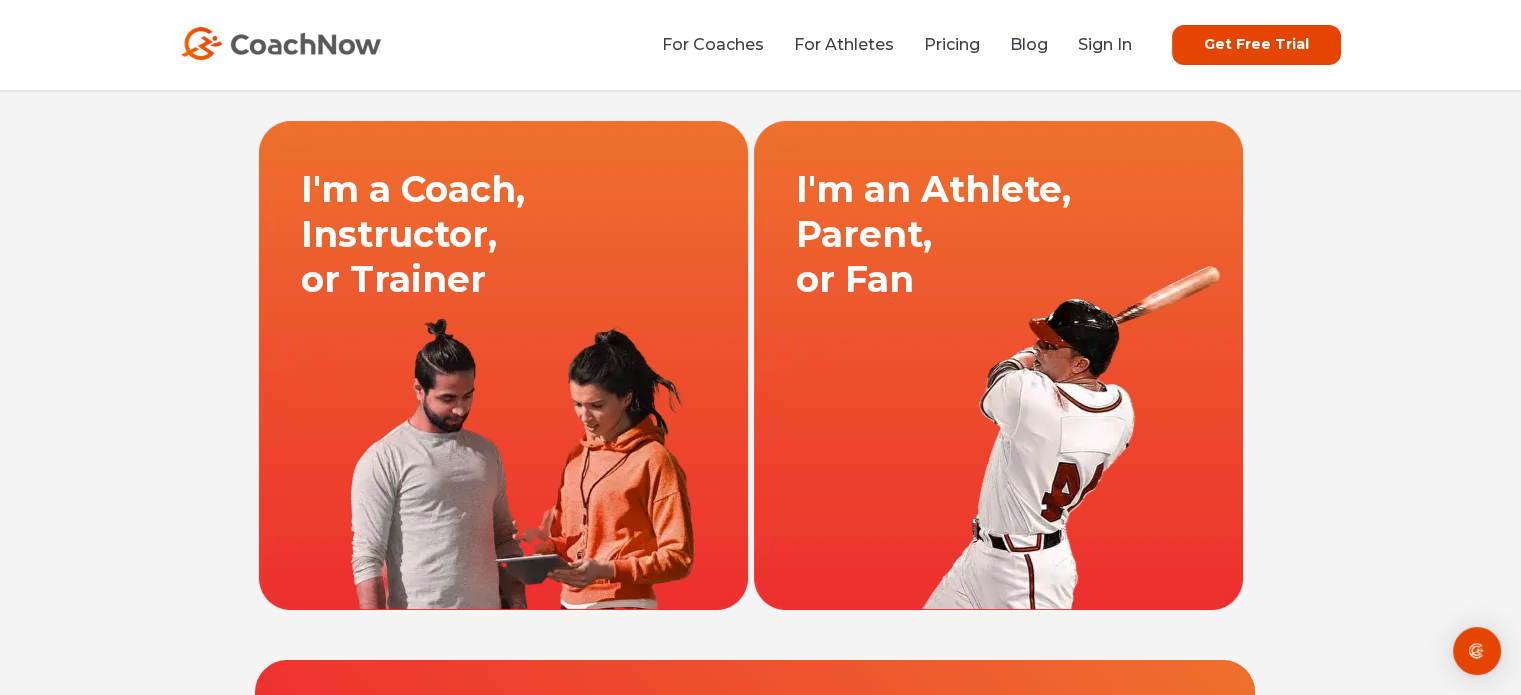 click at bounding box center (998, 365) 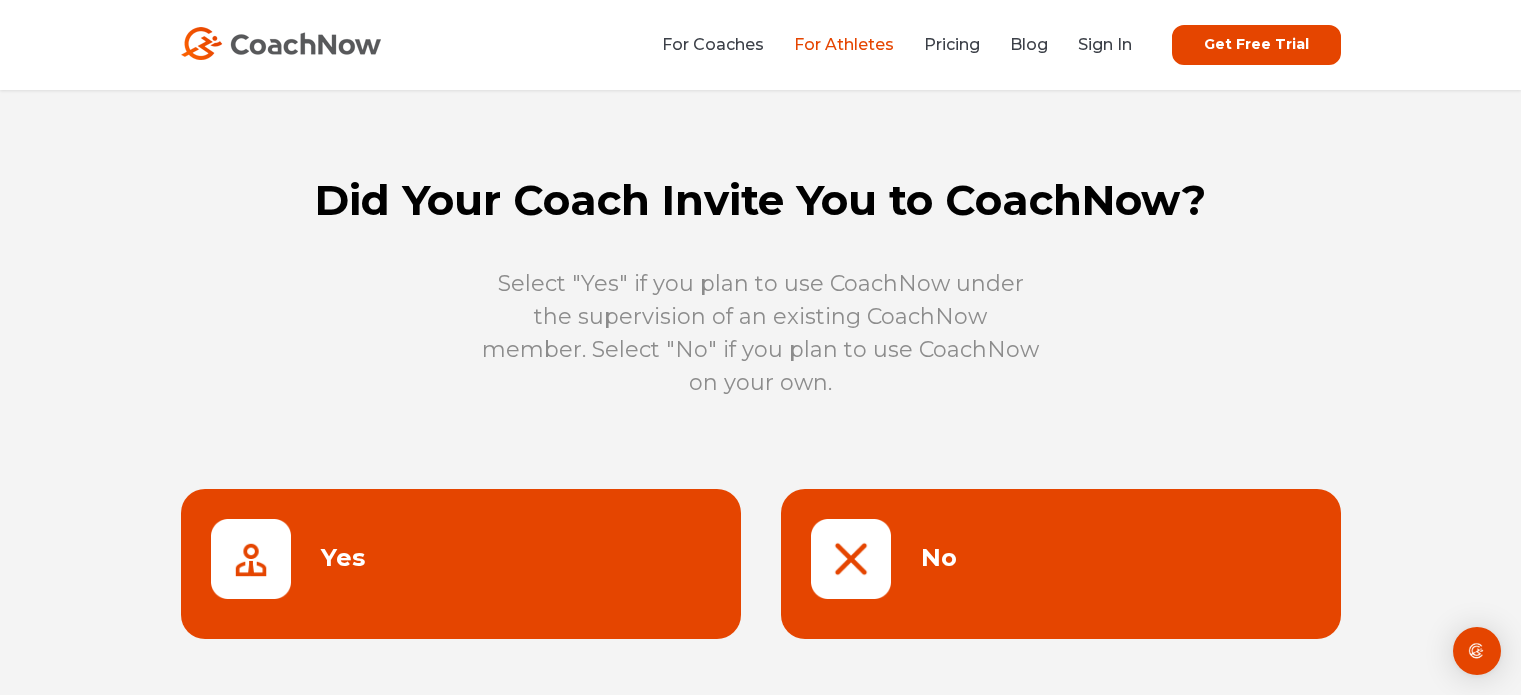 scroll, scrollTop: 0, scrollLeft: 0, axis: both 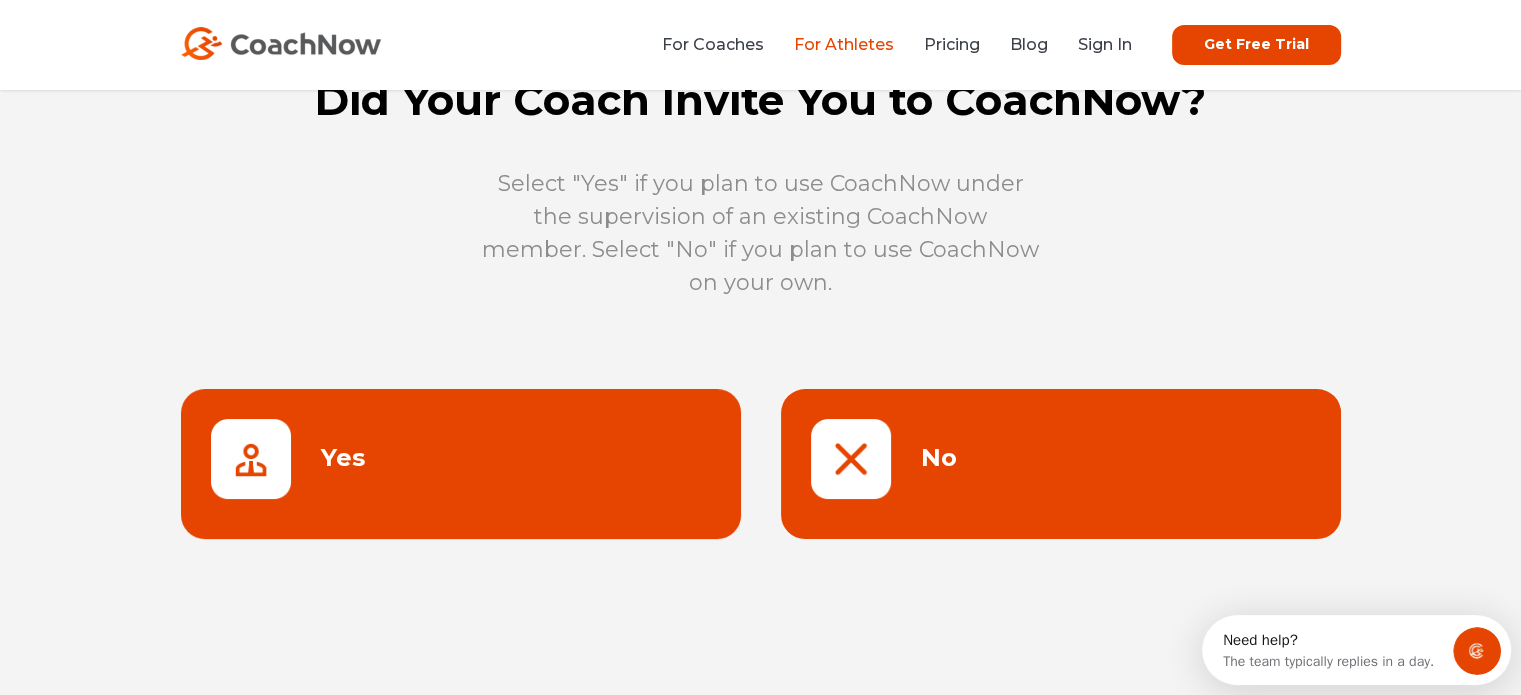 click at bounding box center [1061, 464] 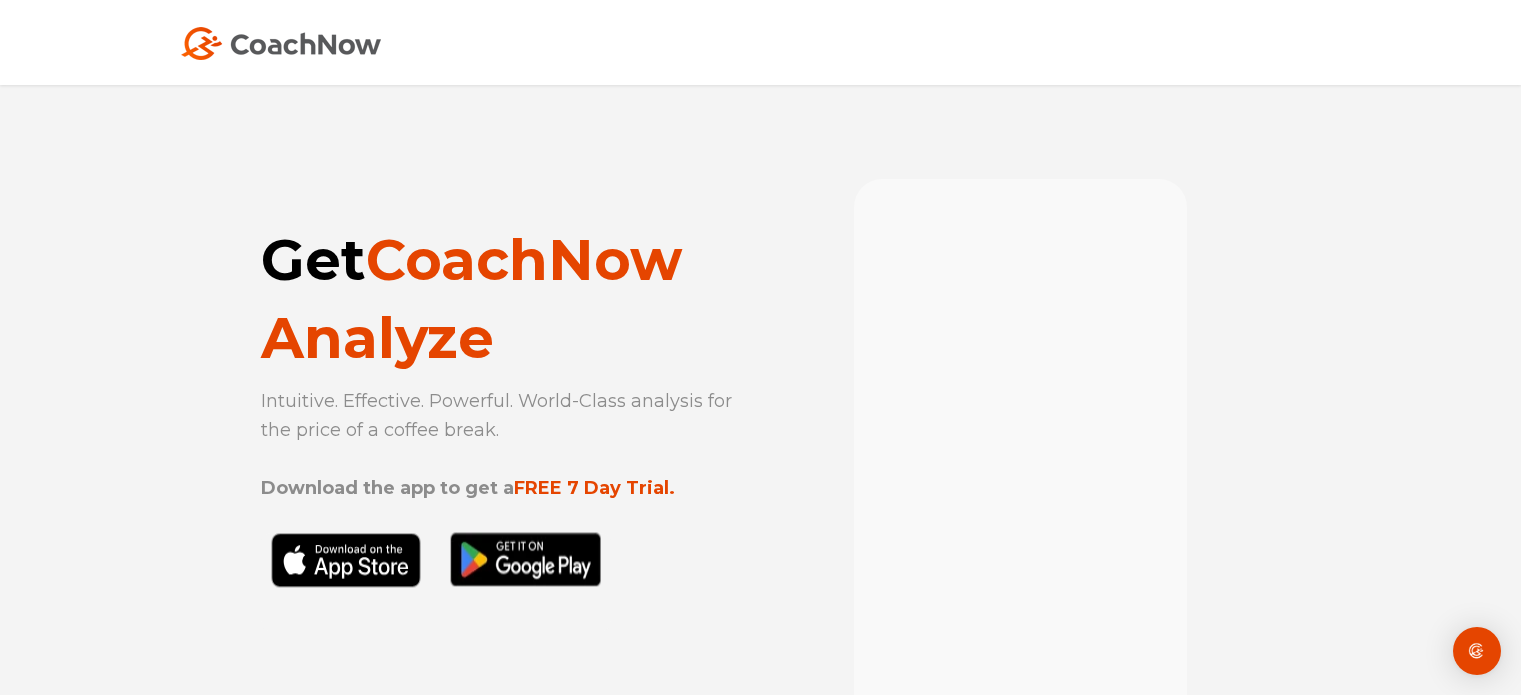 scroll, scrollTop: 0, scrollLeft: 0, axis: both 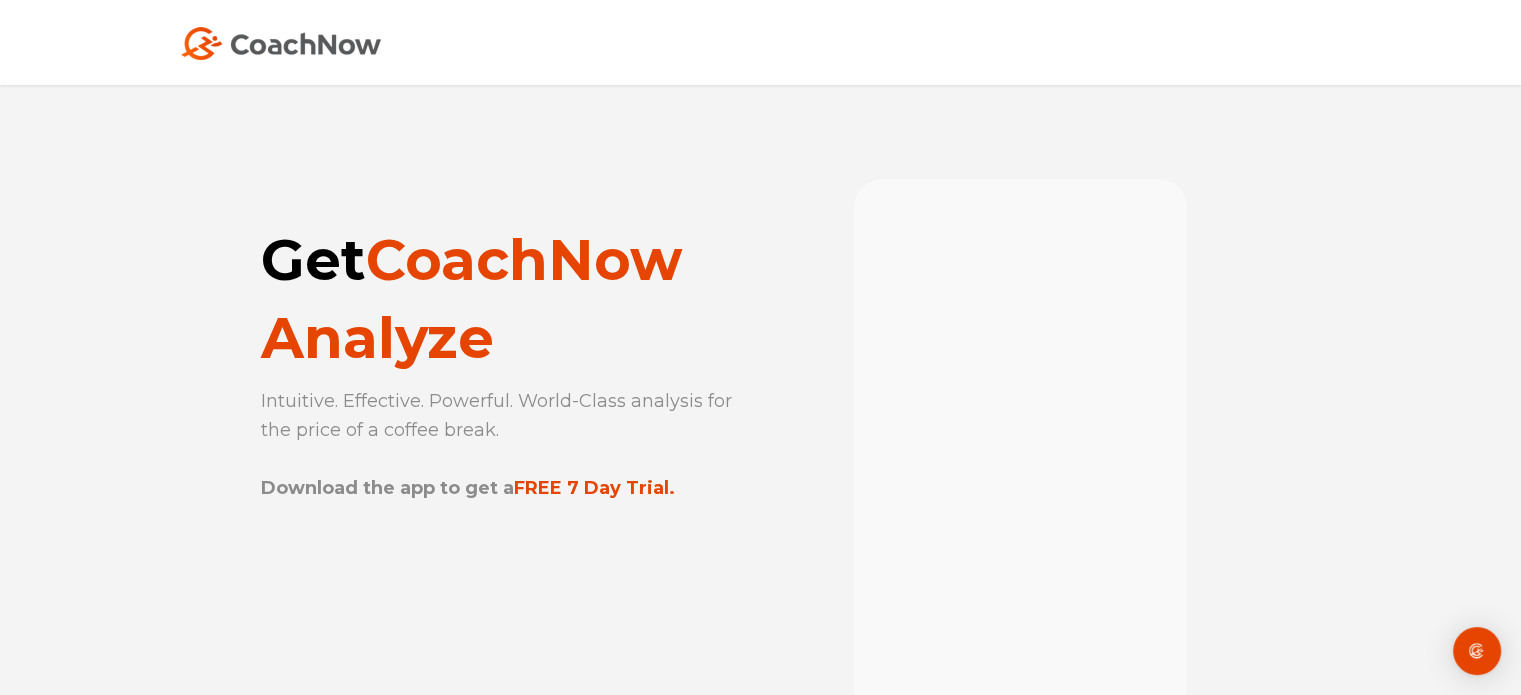 click on "Intuitive. Effective. Powerful. World-Class analysis for the price of a coffee break. Download the app to get a  FREE 7 Day Trial." at bounding box center [501, 445] 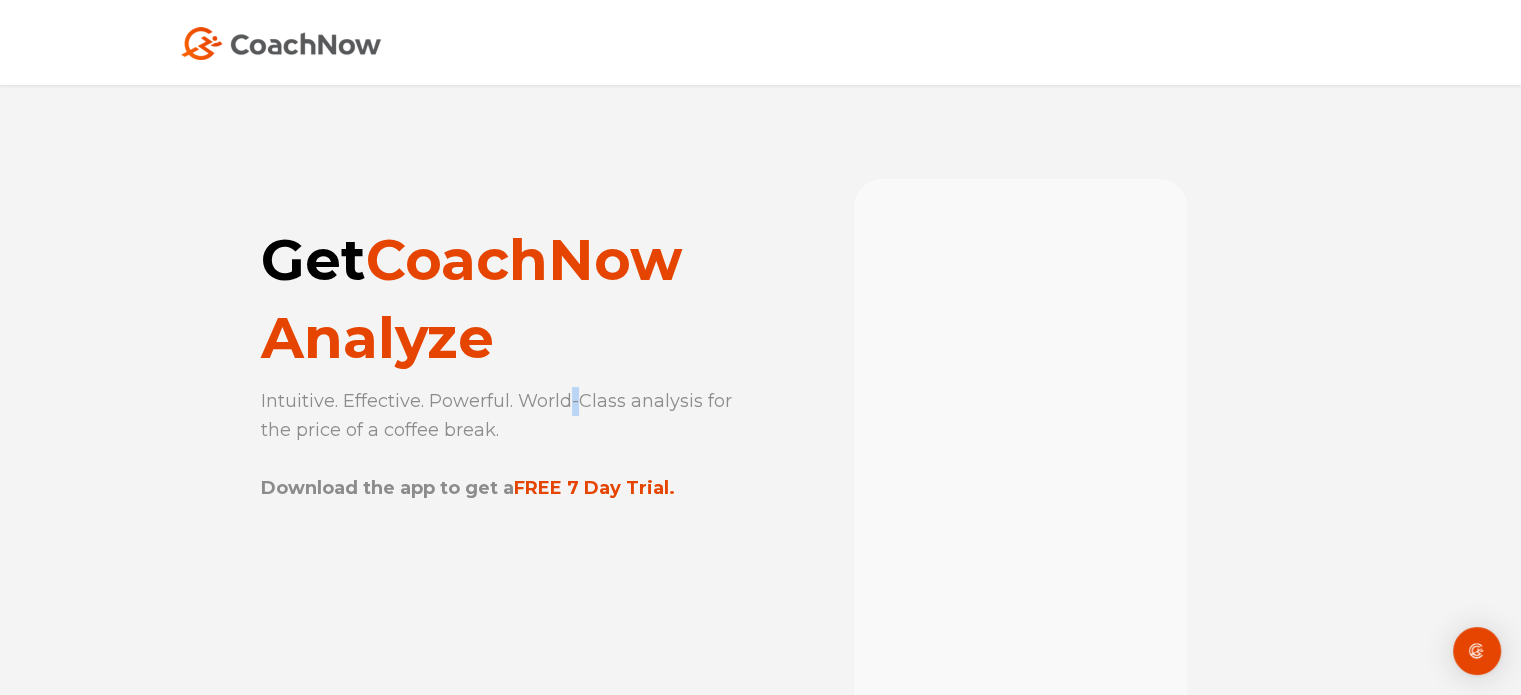 click on "Intuitive. Effective. Powerful. World-Class analysis for the price of a coffee break. Download the app to get a  FREE 7 Day Trial." at bounding box center (501, 445) 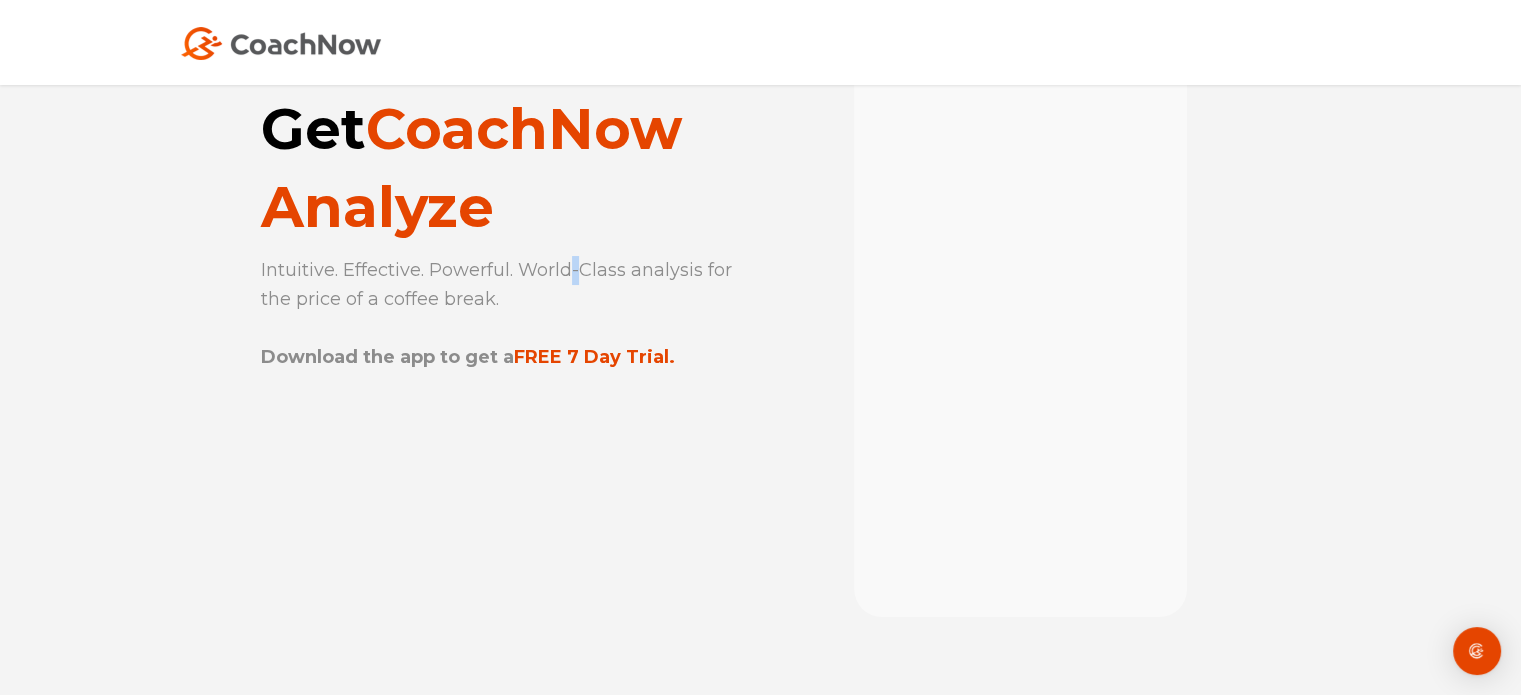 scroll, scrollTop: 0, scrollLeft: 0, axis: both 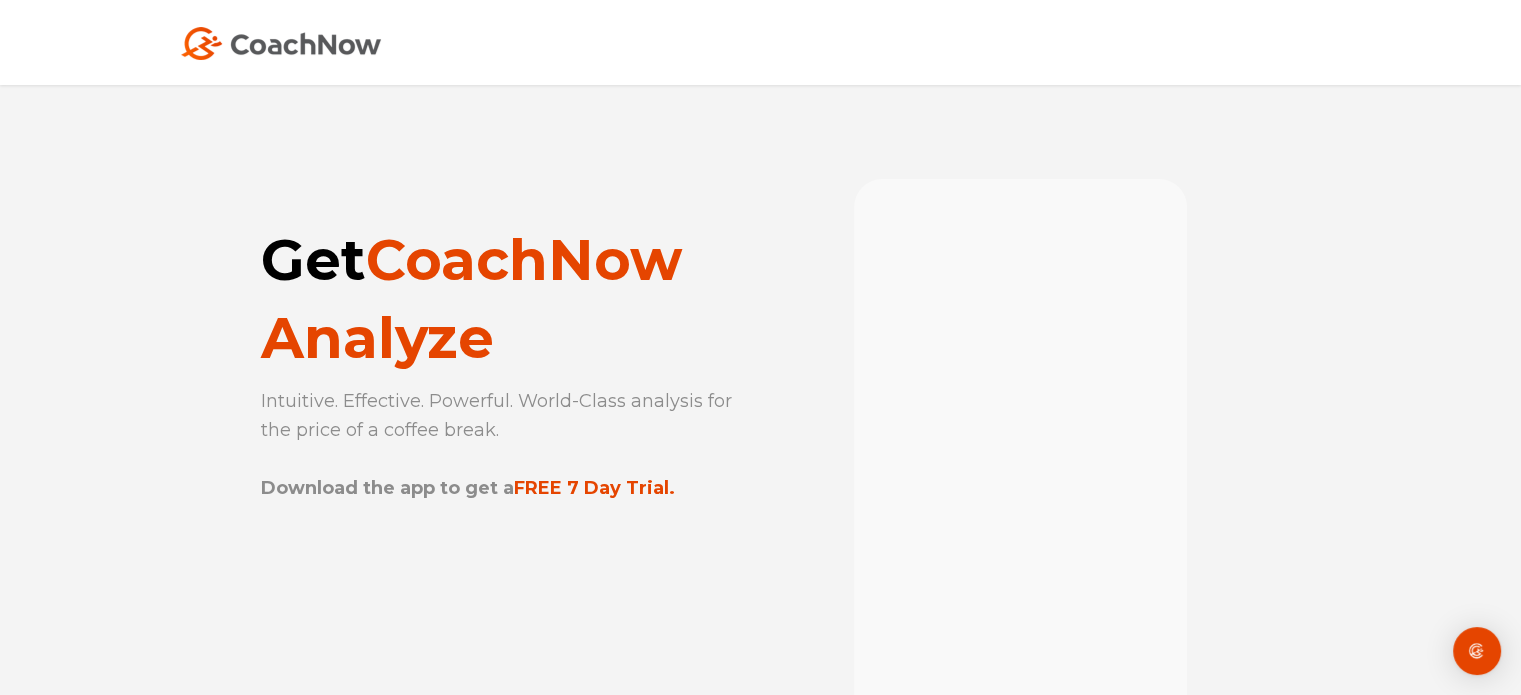 click at bounding box center (760, 42) 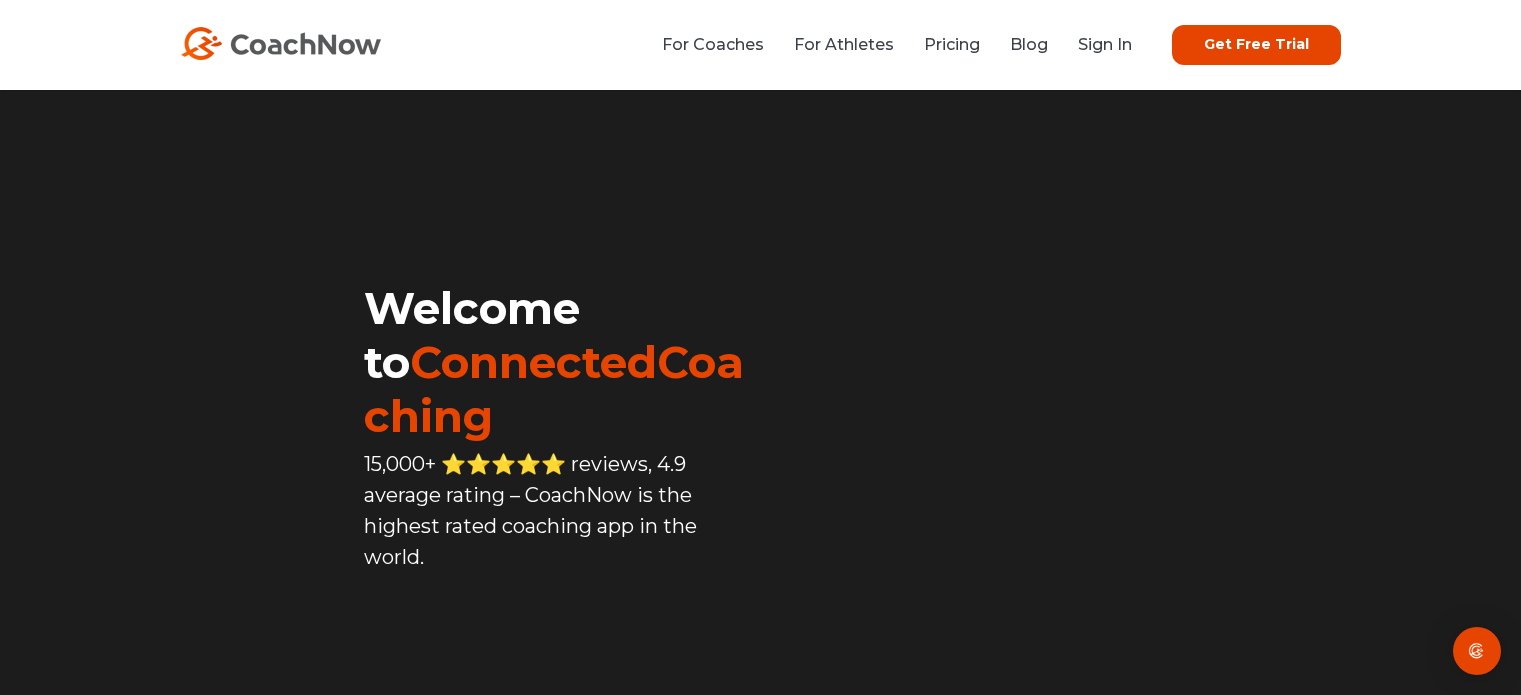 scroll, scrollTop: 0, scrollLeft: 0, axis: both 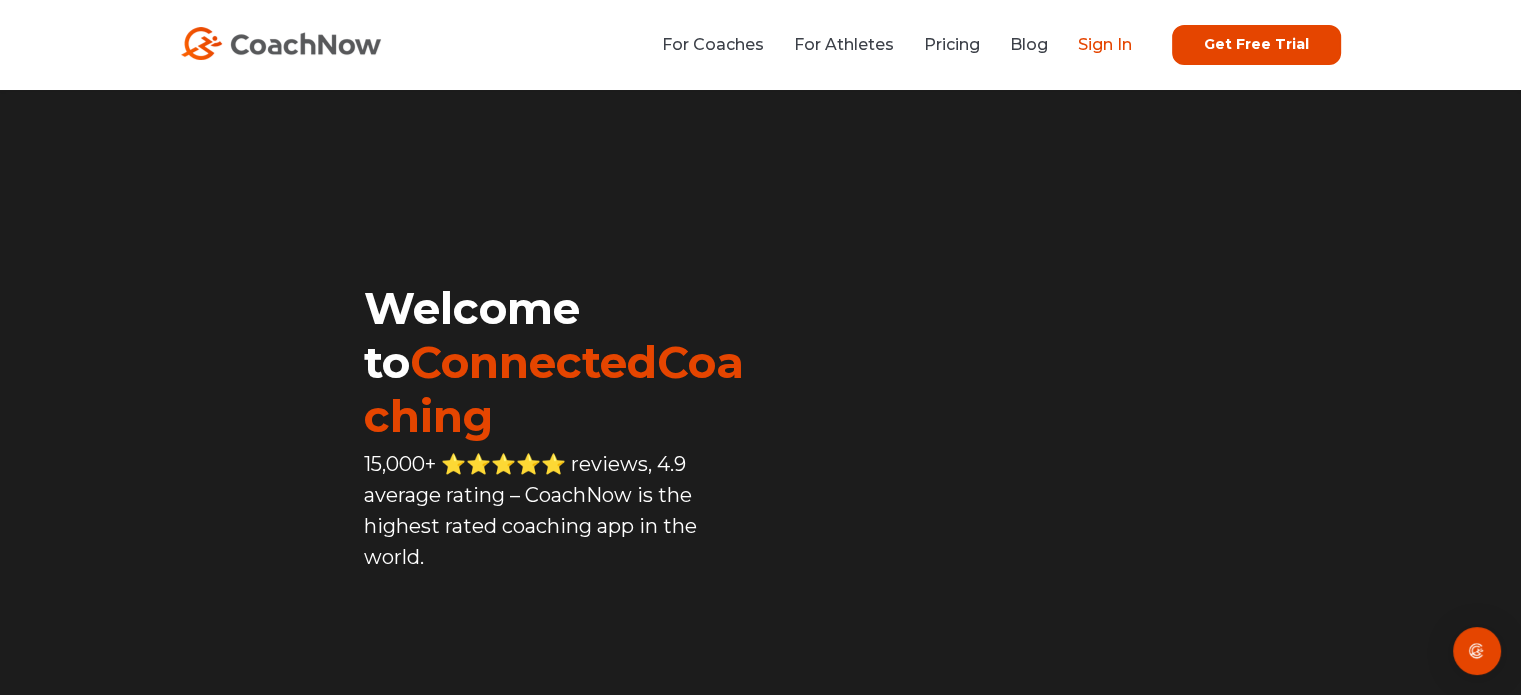 click on "Sign In" at bounding box center [1105, 44] 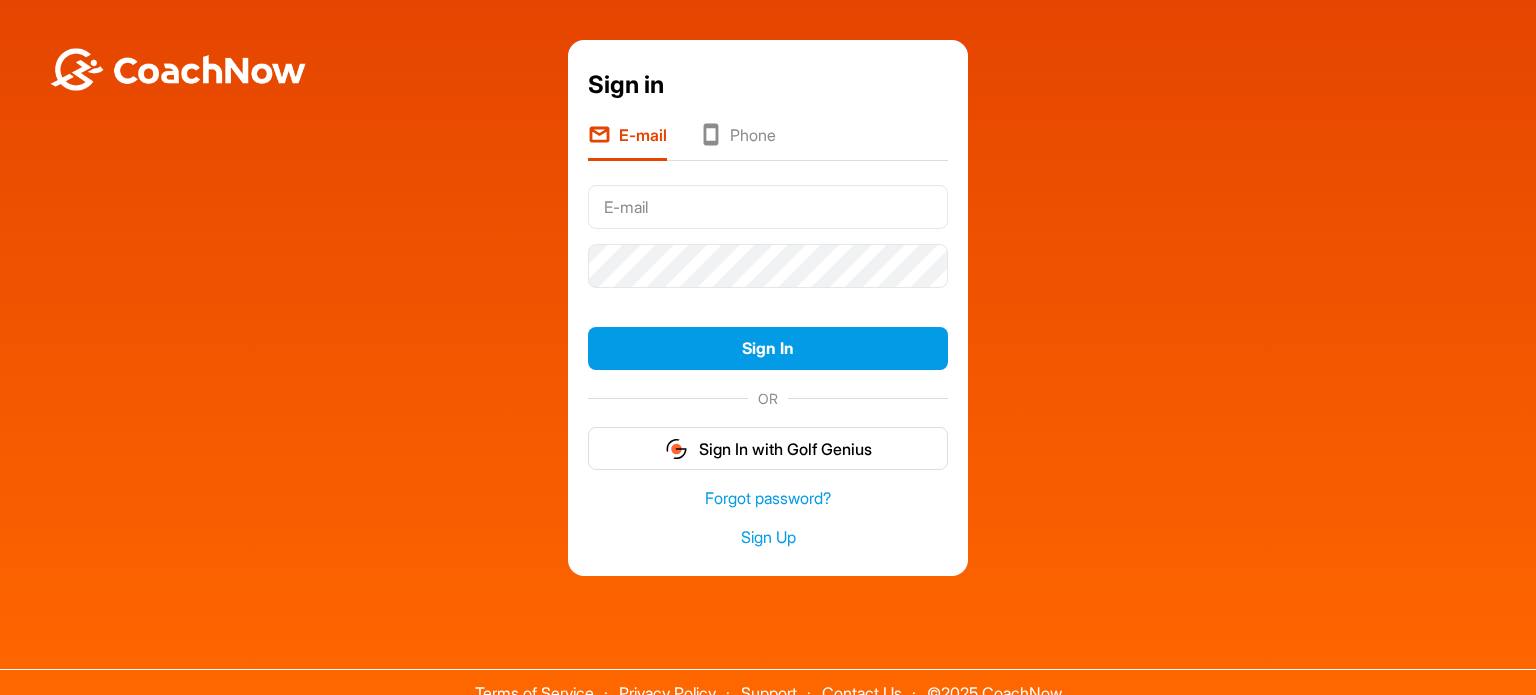 scroll, scrollTop: 0, scrollLeft: 0, axis: both 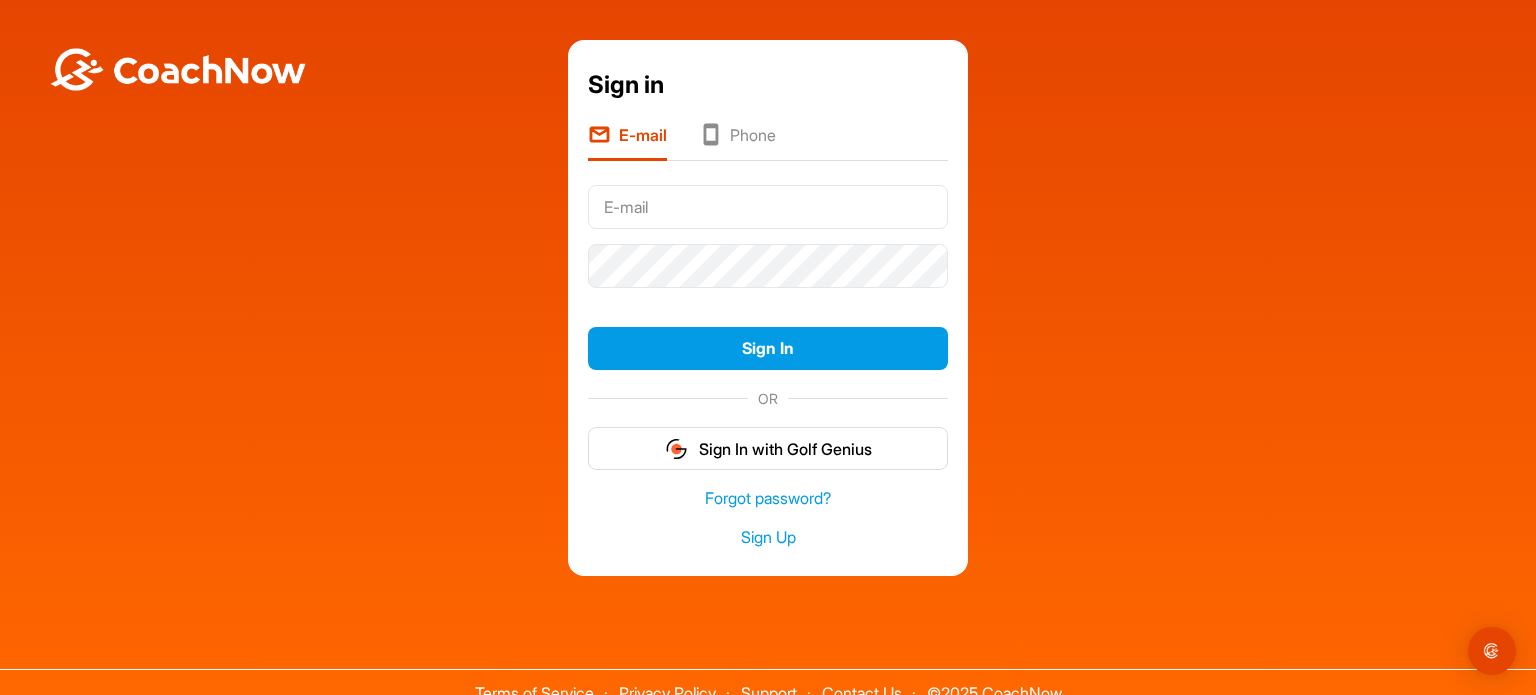click at bounding box center (768, 206) 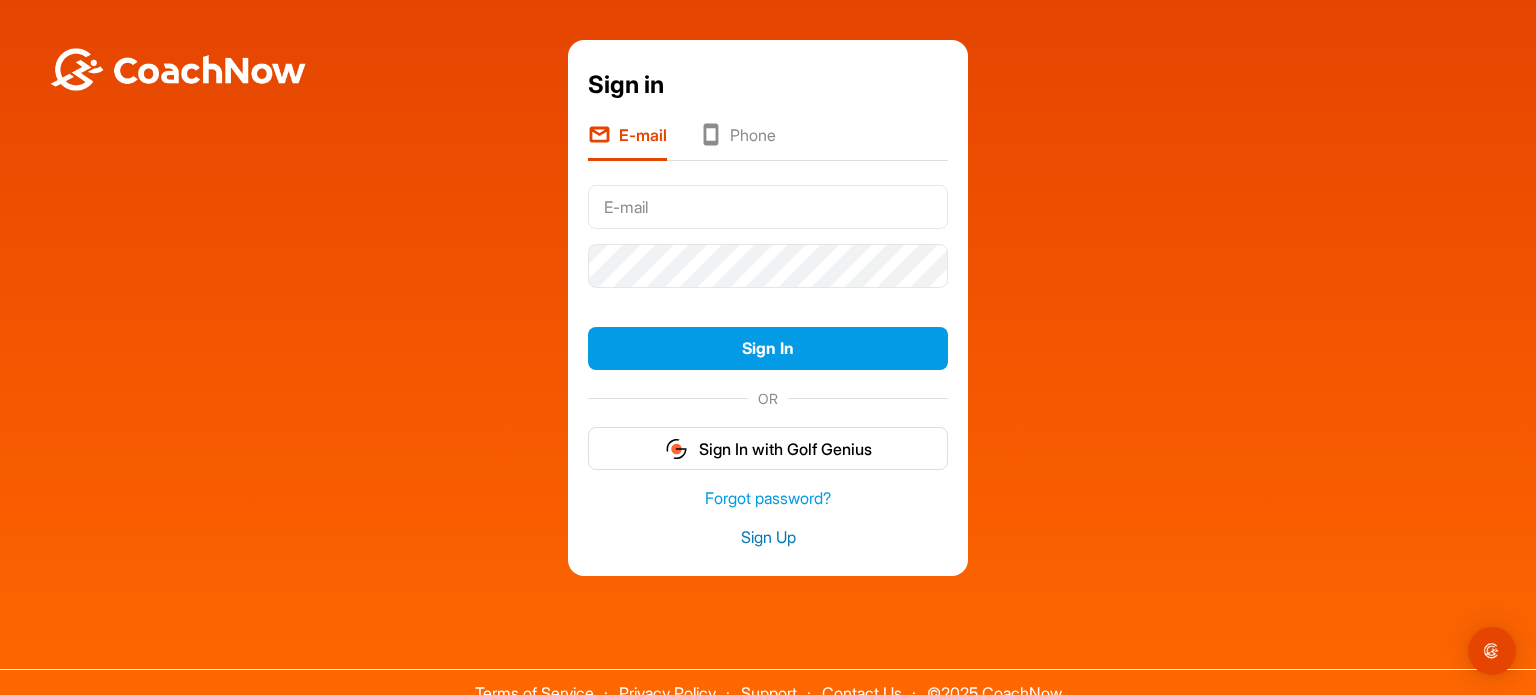 click on "Sign Up" at bounding box center [768, 537] 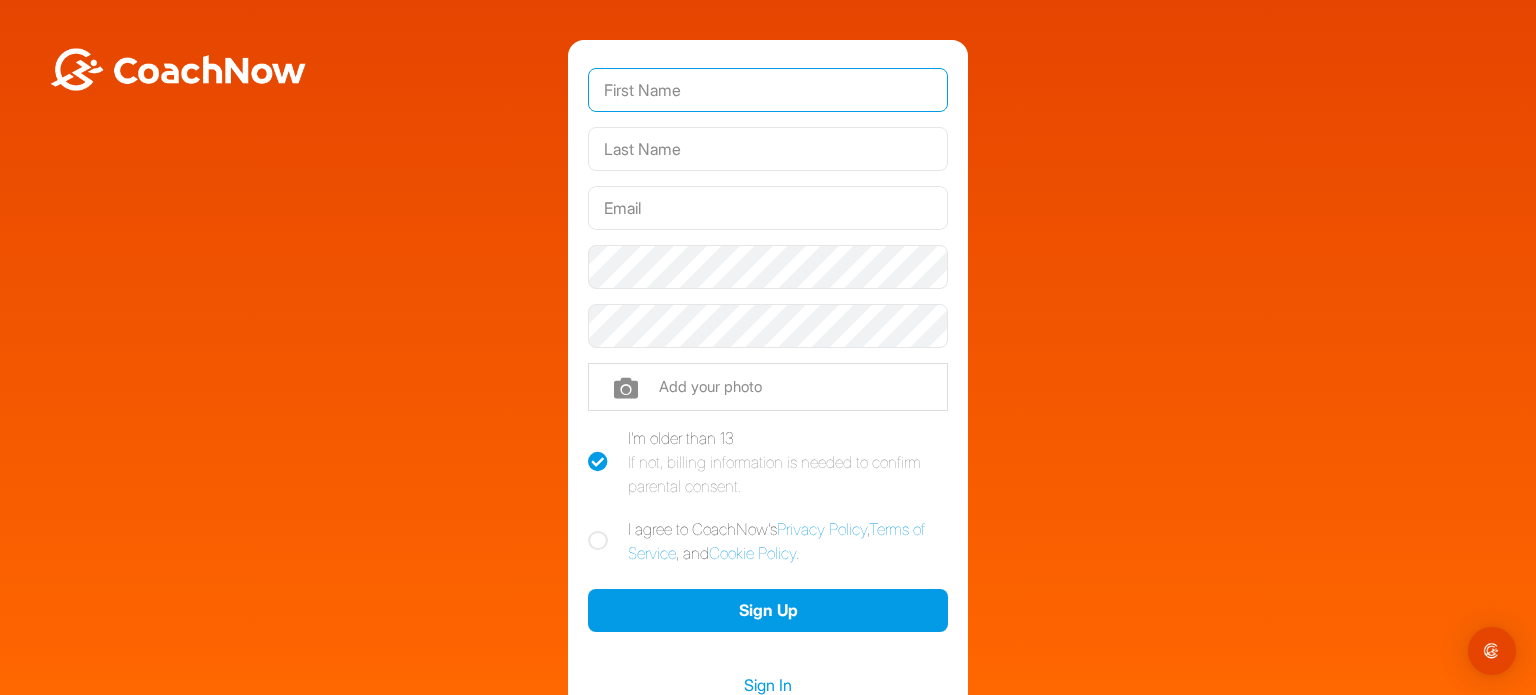 click at bounding box center (768, 90) 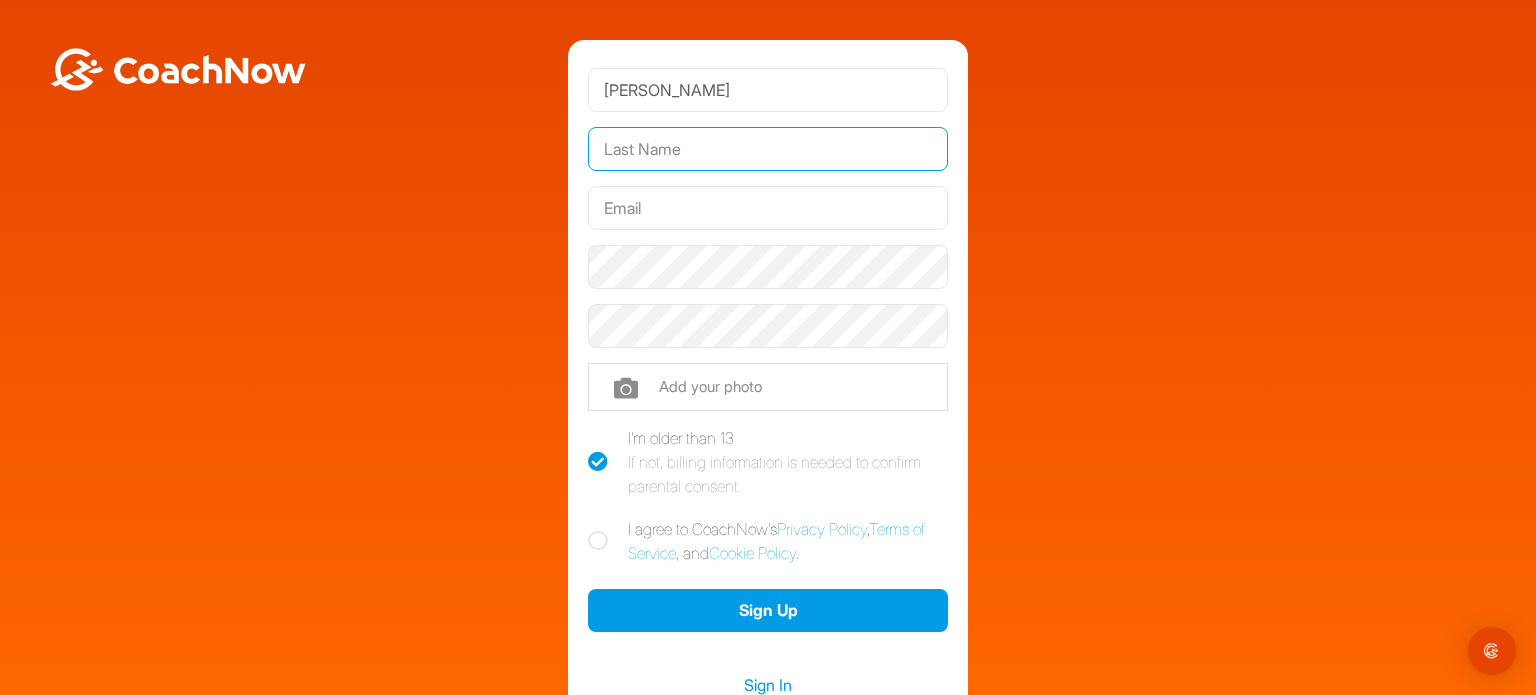 type on "Naik" 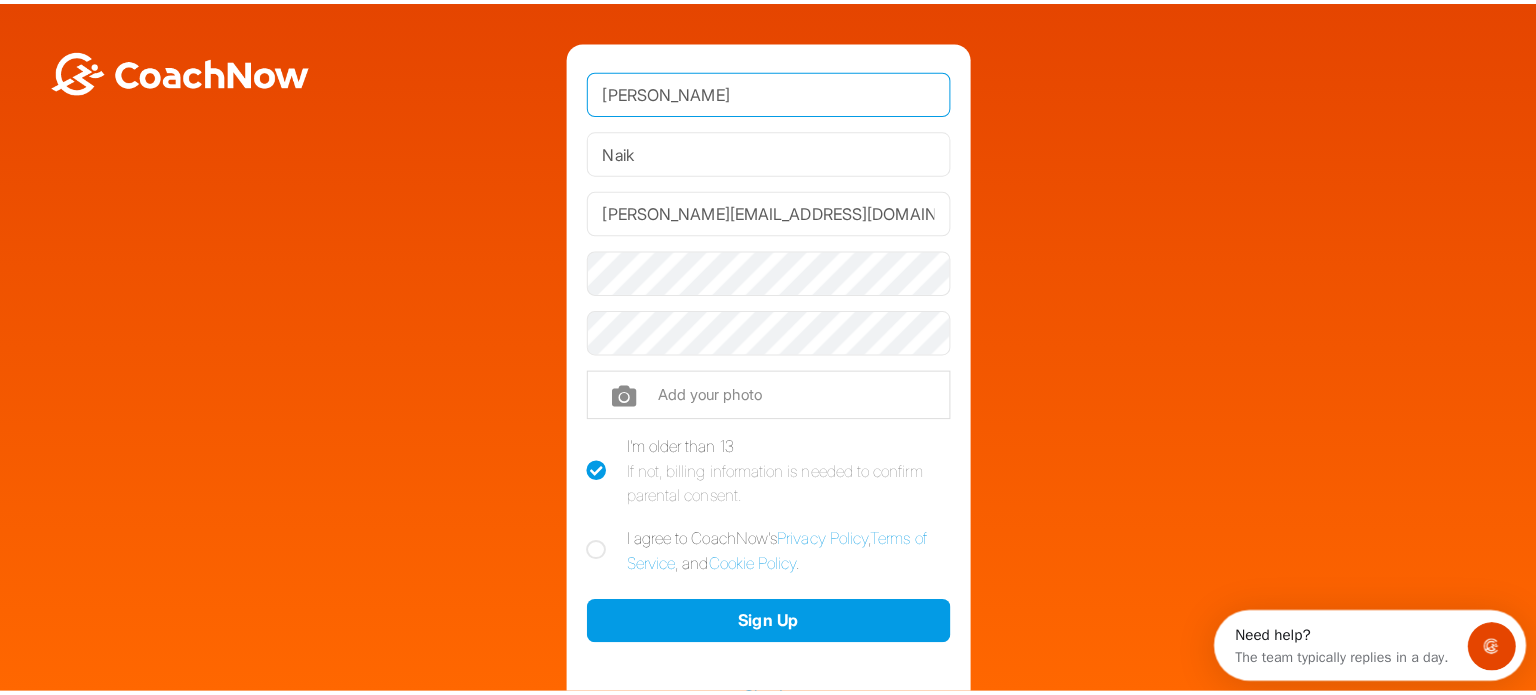 scroll, scrollTop: 0, scrollLeft: 0, axis: both 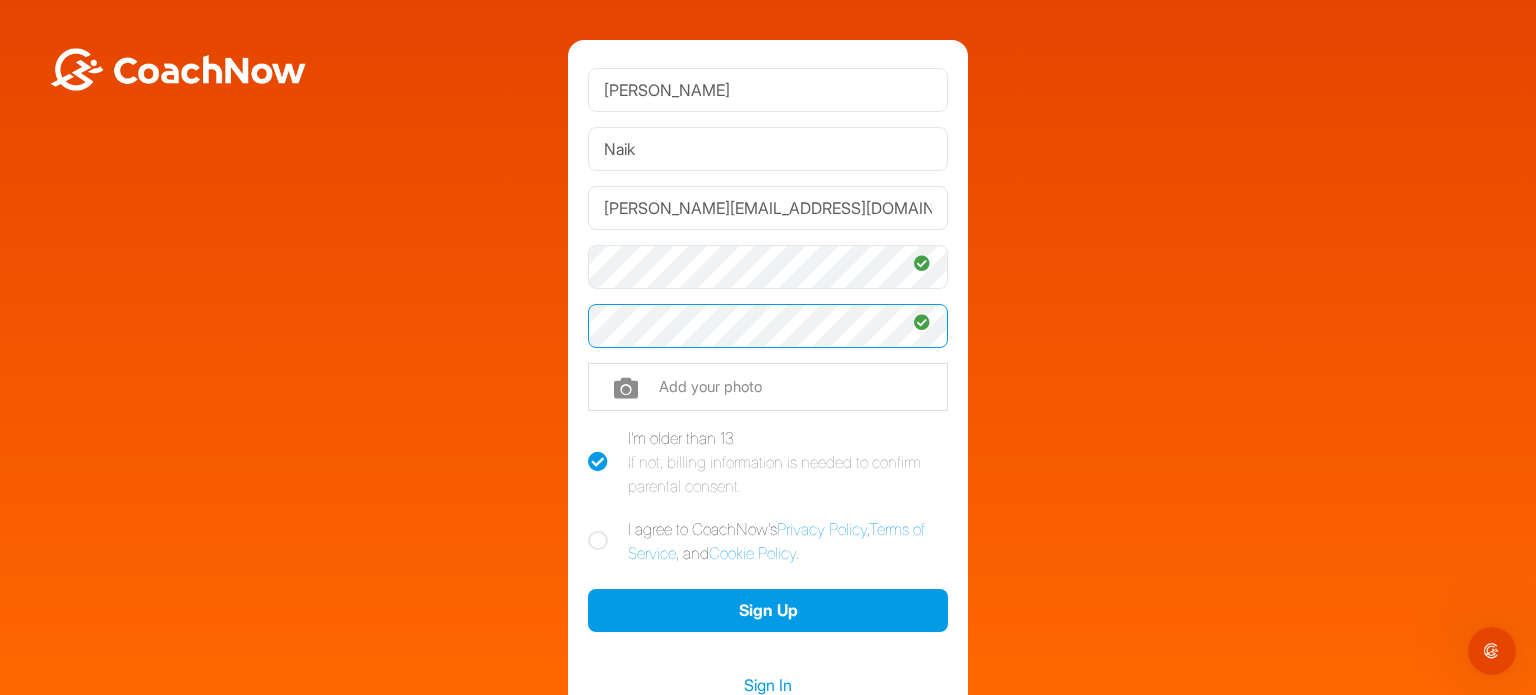 click on "Sign Up" at bounding box center (768, 610) 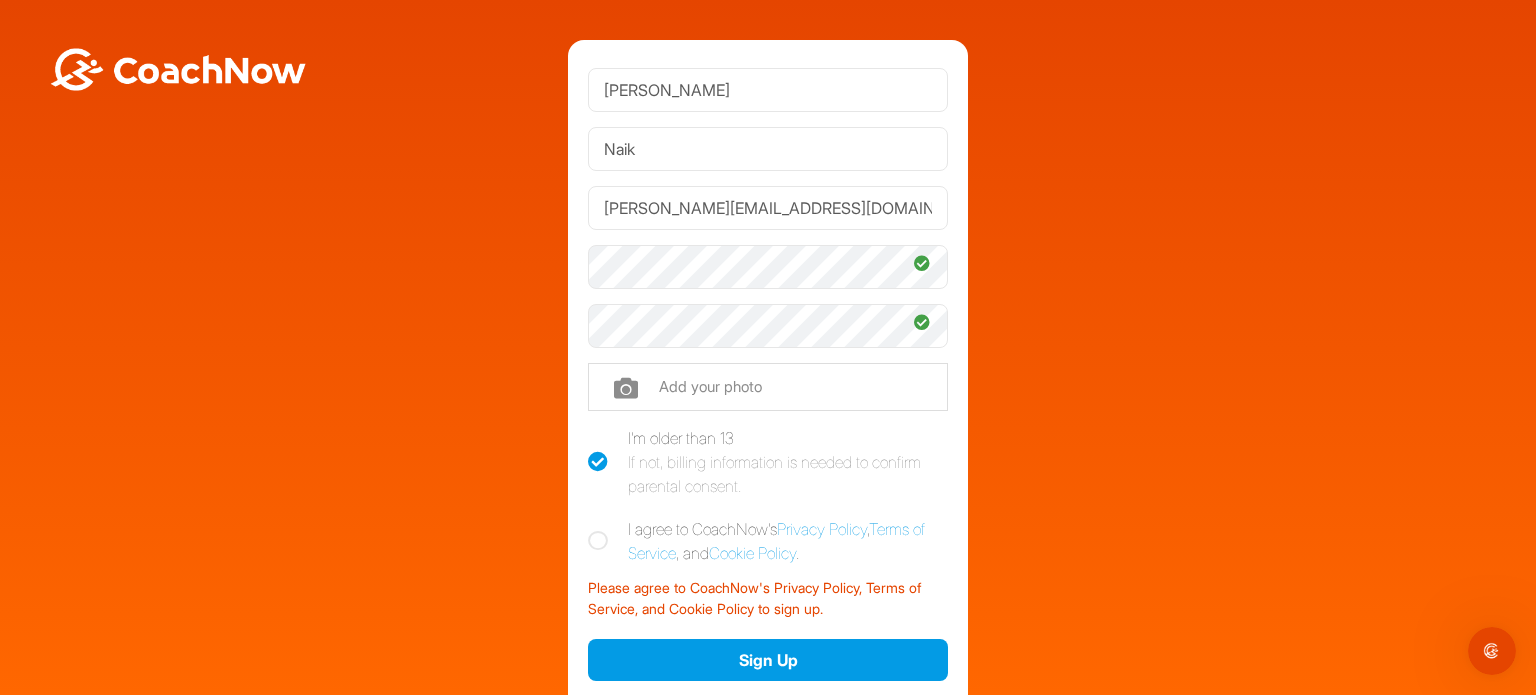 click on "I agree to CoachNow's  Privacy Policy ,  Terms of Service , and  Cookie Policy ." at bounding box center [768, 541] 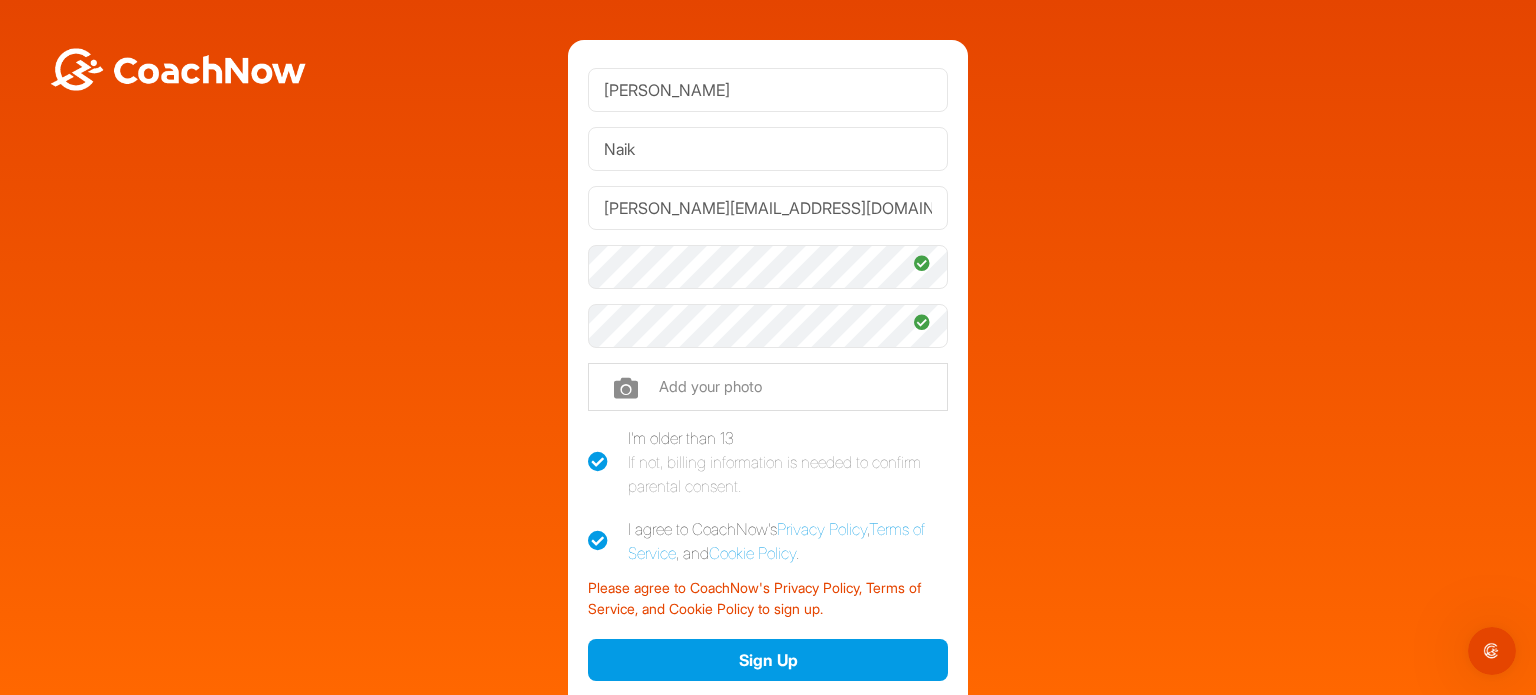 click on "Sign In" 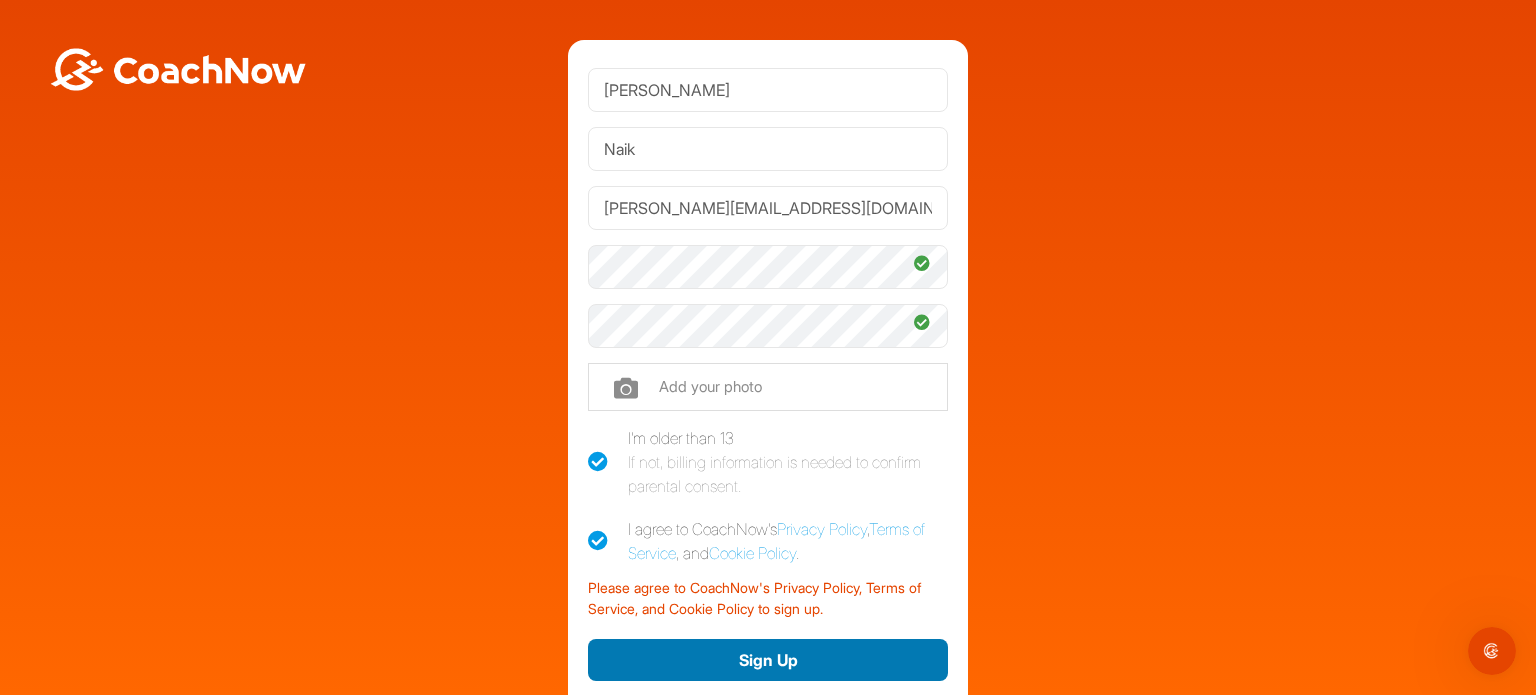click on "Sign Up" at bounding box center [768, 660] 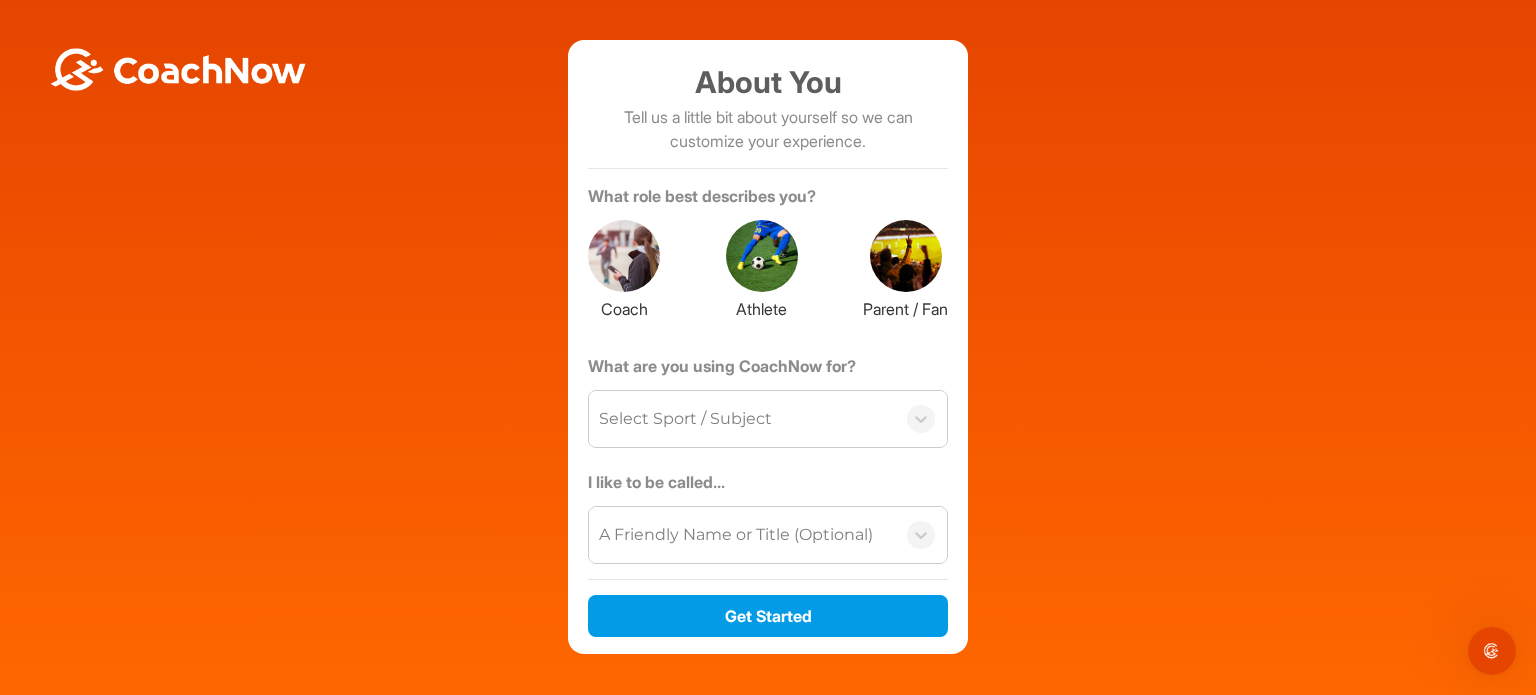 click at bounding box center [906, 256] 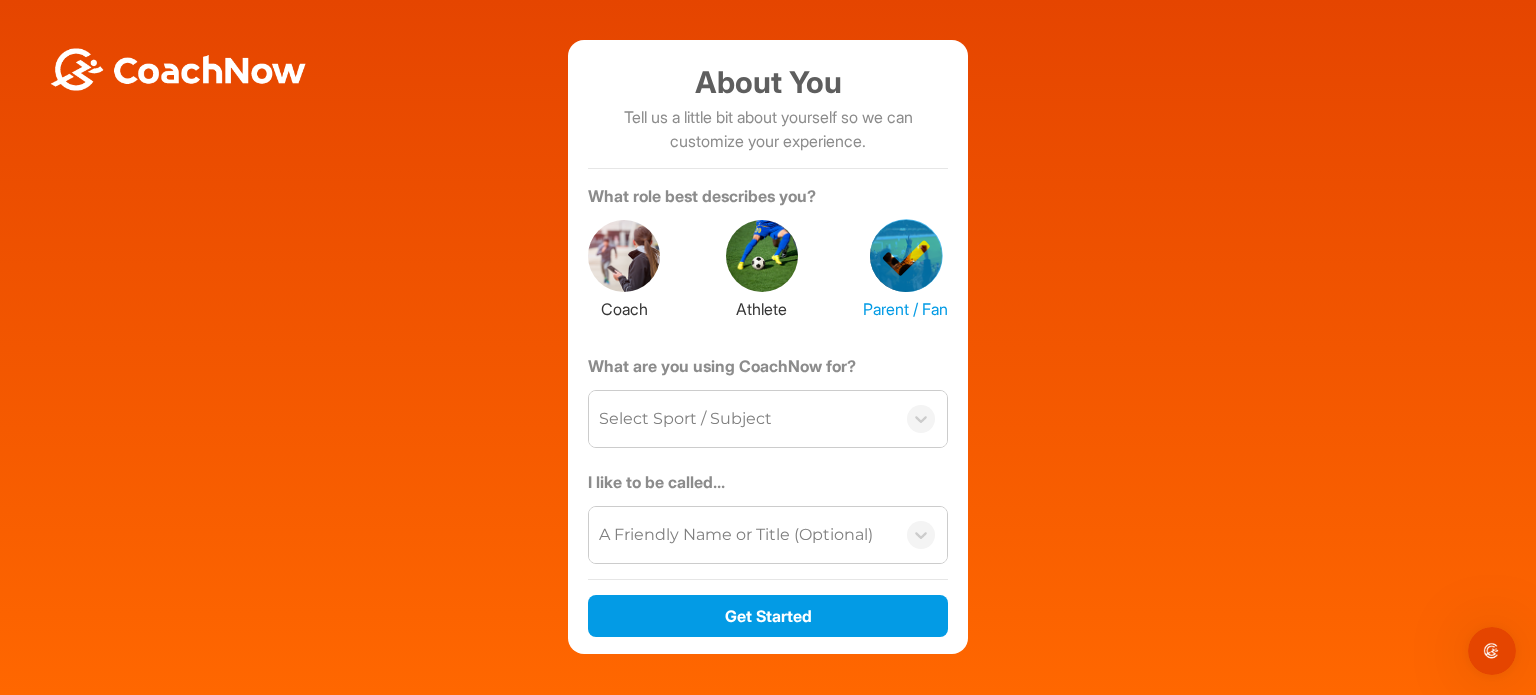 click on "Select Sport / Subject" at bounding box center (742, 419) 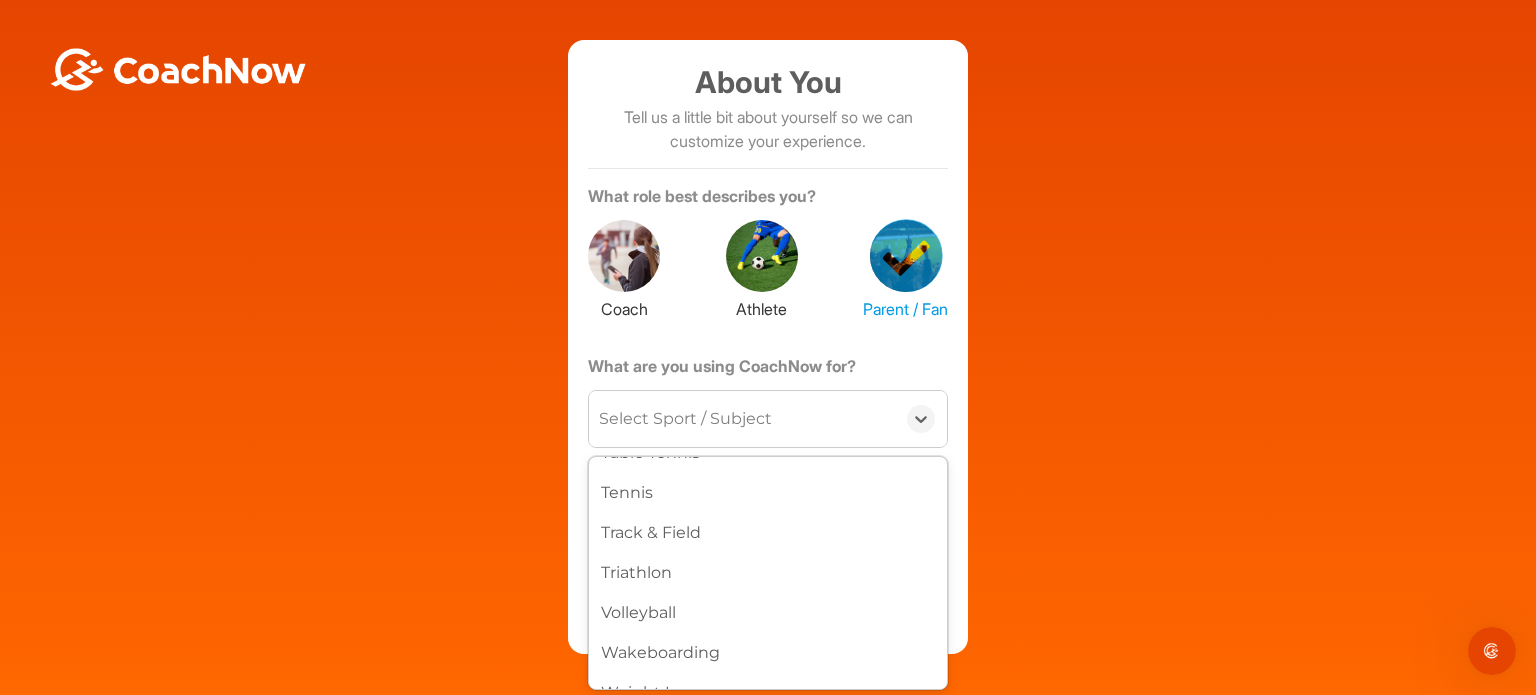 scroll, scrollTop: 1300, scrollLeft: 0, axis: vertical 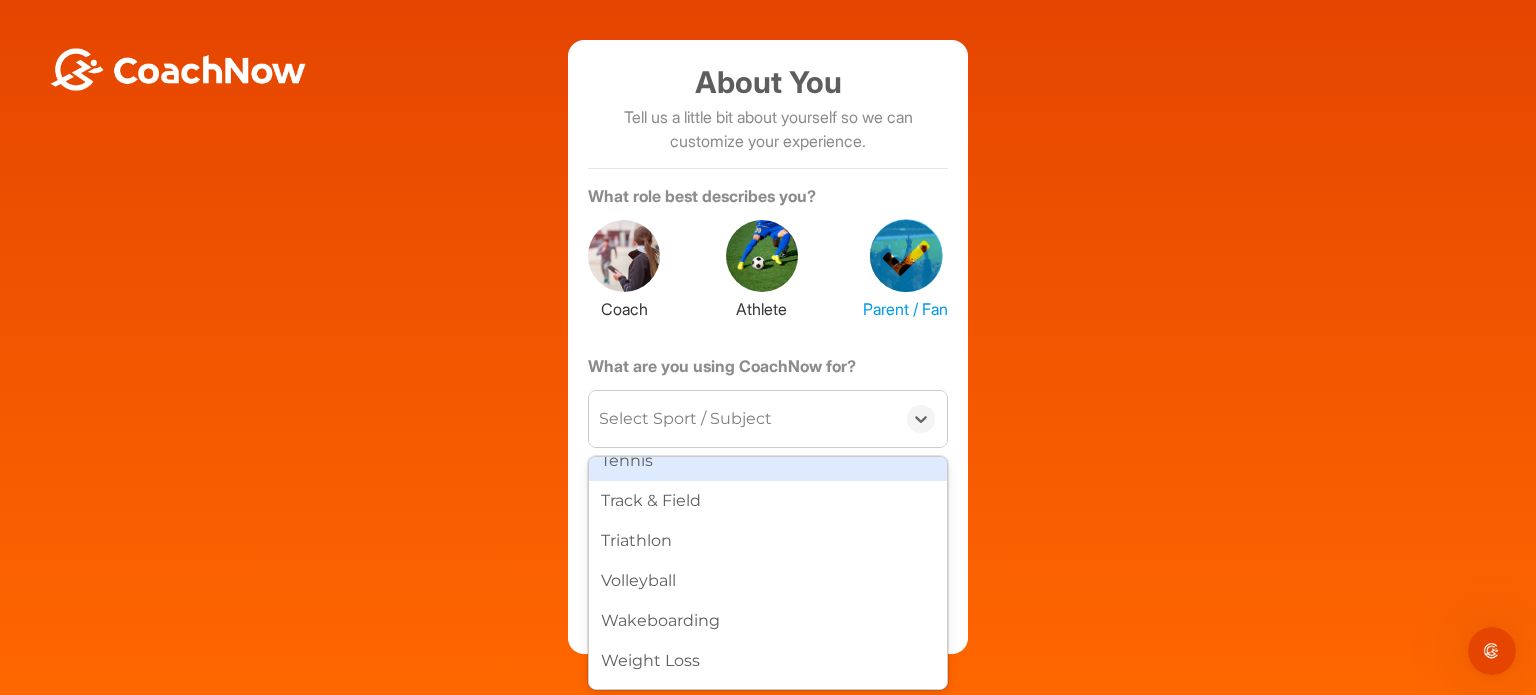 click on "Tennis" at bounding box center [768, 461] 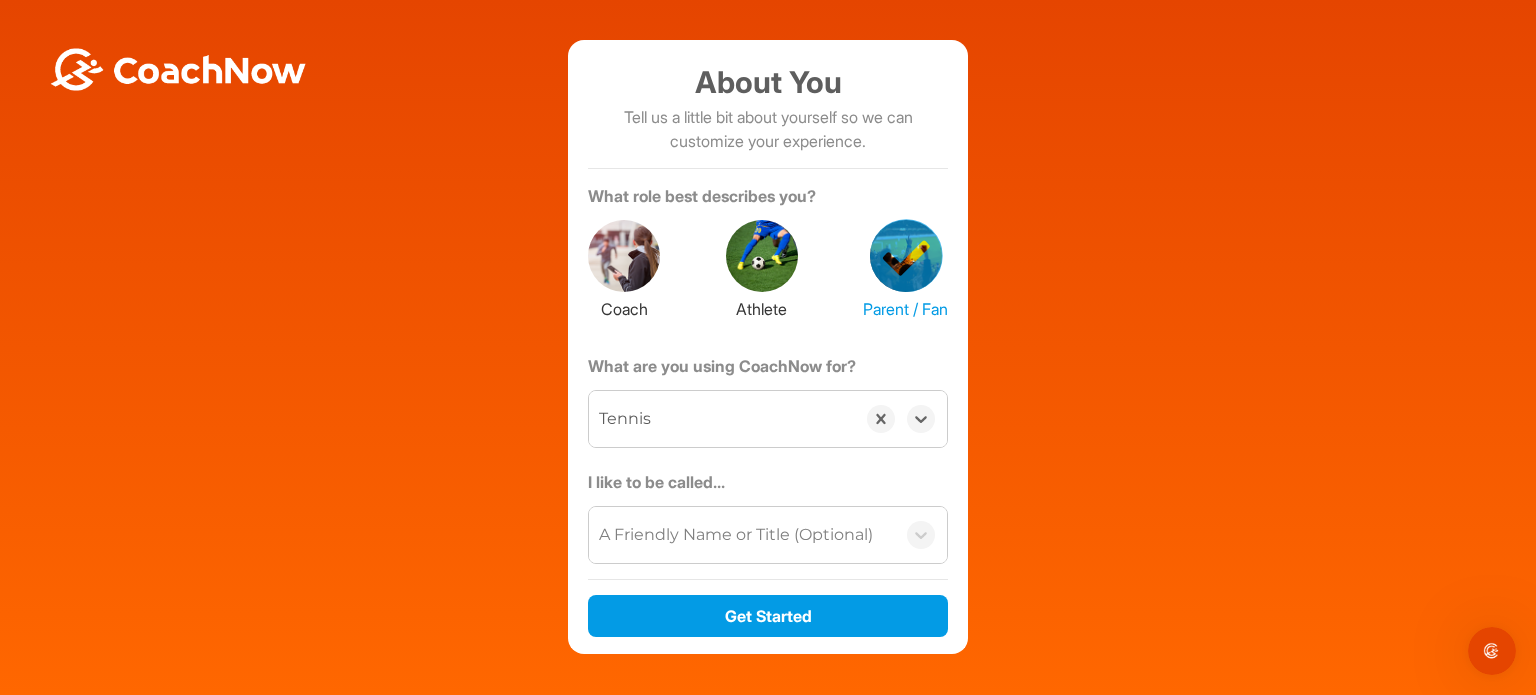 click on "A Friendly Name or Title (Optional)" at bounding box center (736, 535) 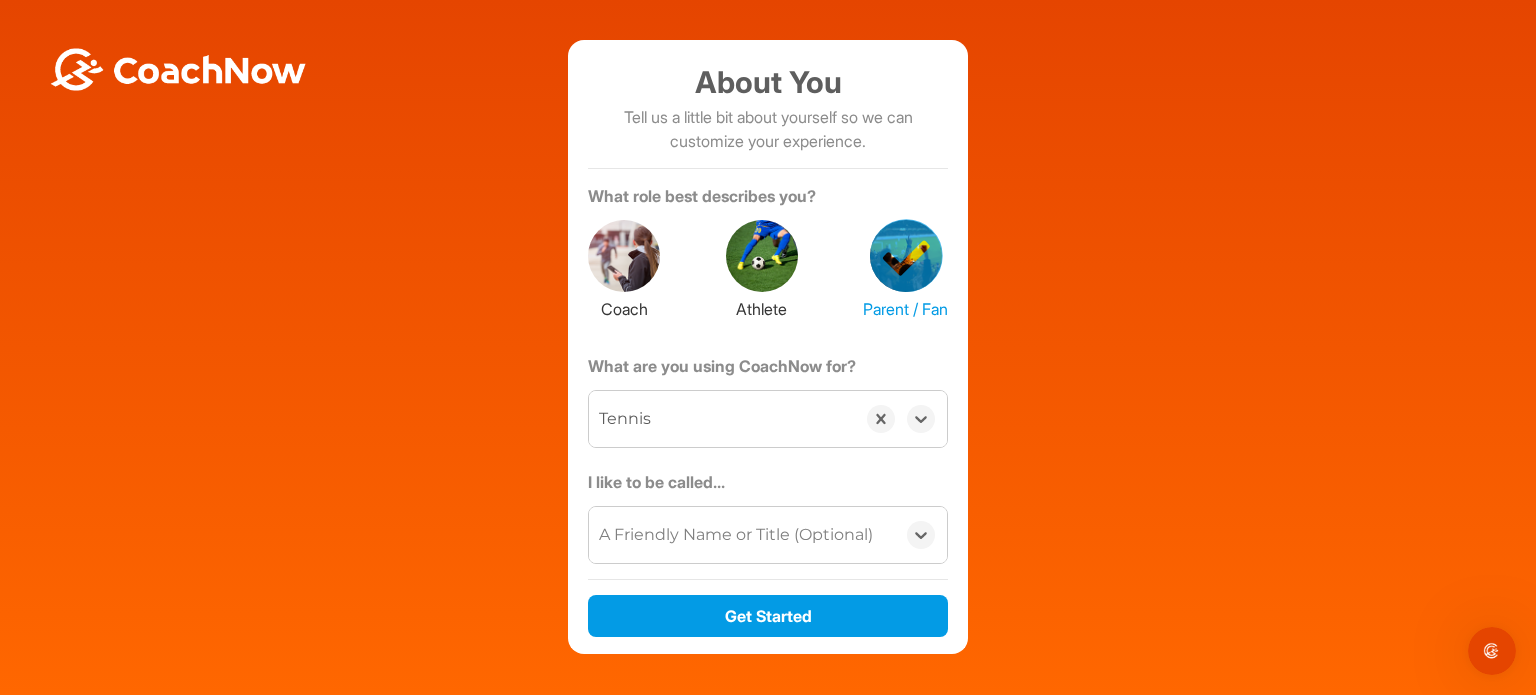 click on "A Friendly Name or Title (Optional)" at bounding box center [736, 535] 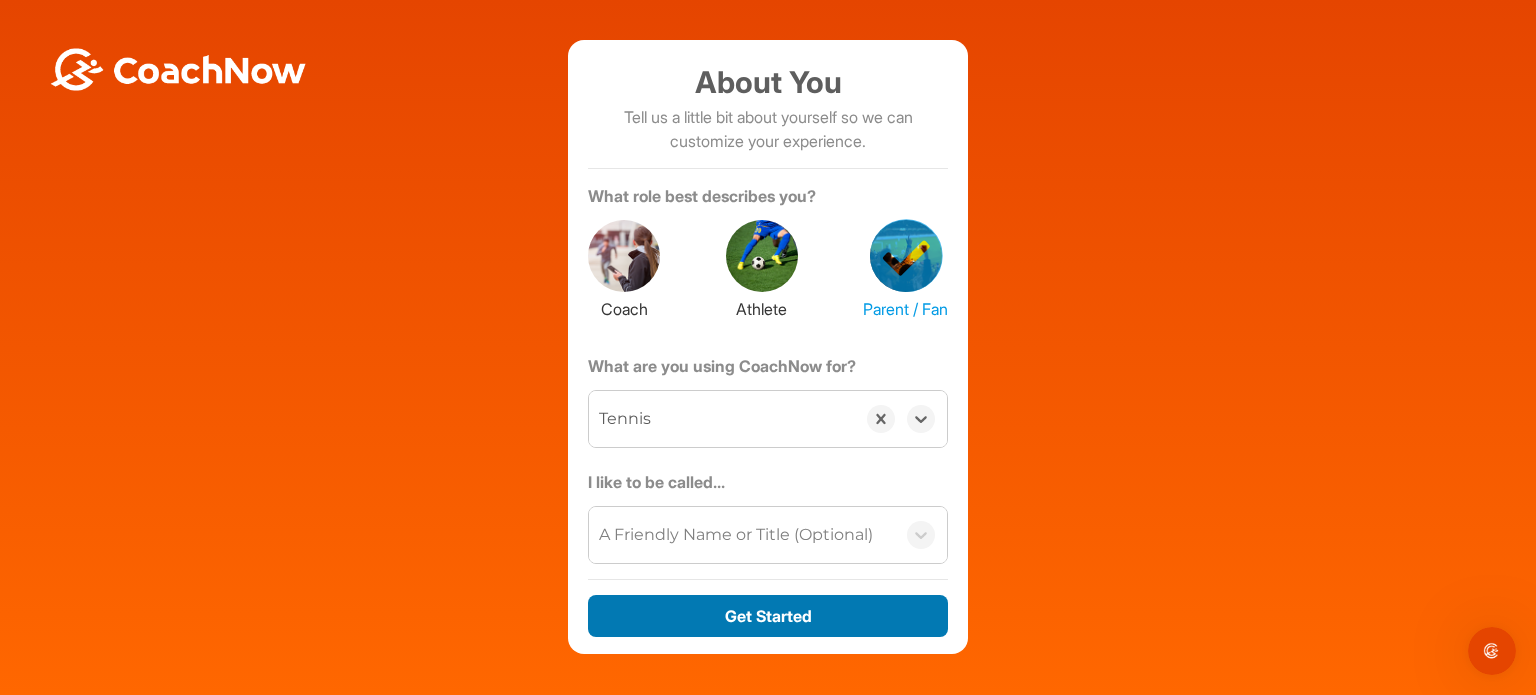 click on "Get Started" at bounding box center [768, 616] 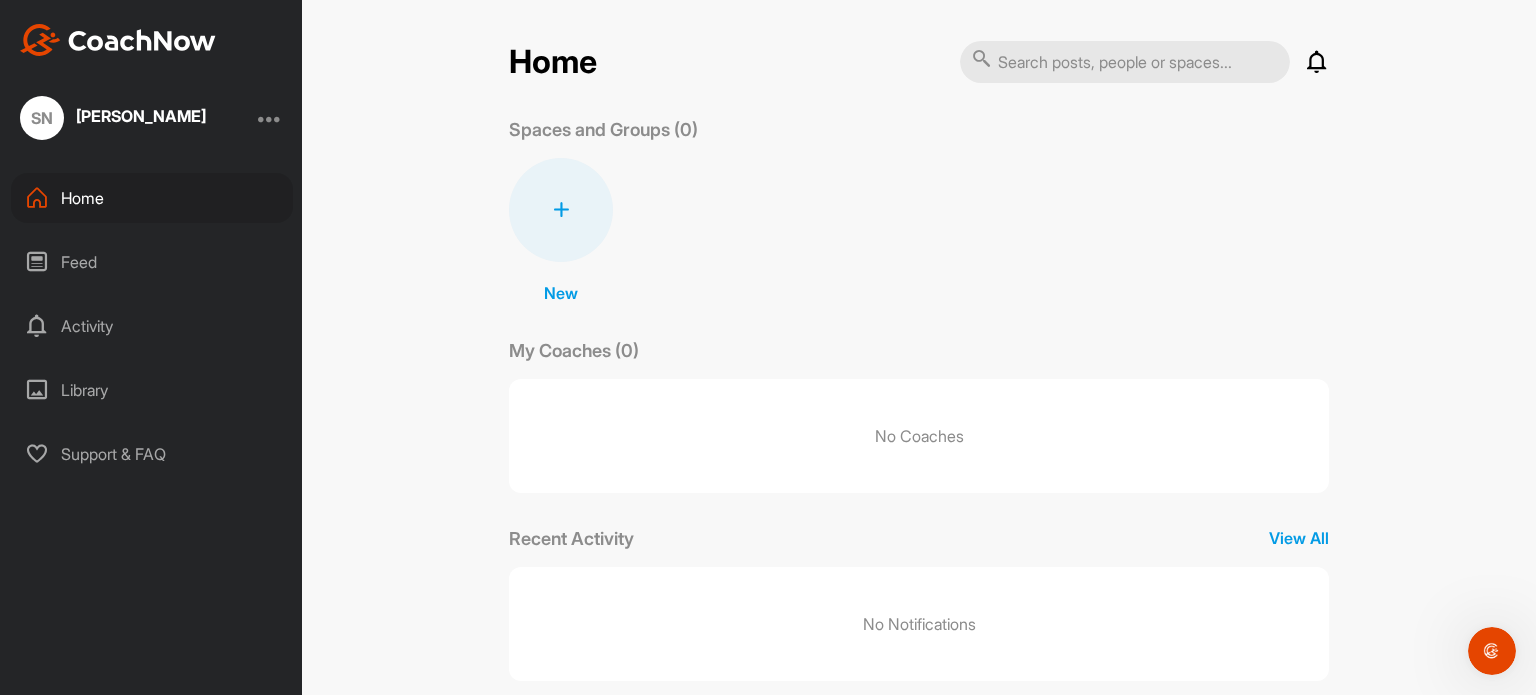 scroll, scrollTop: 31, scrollLeft: 0, axis: vertical 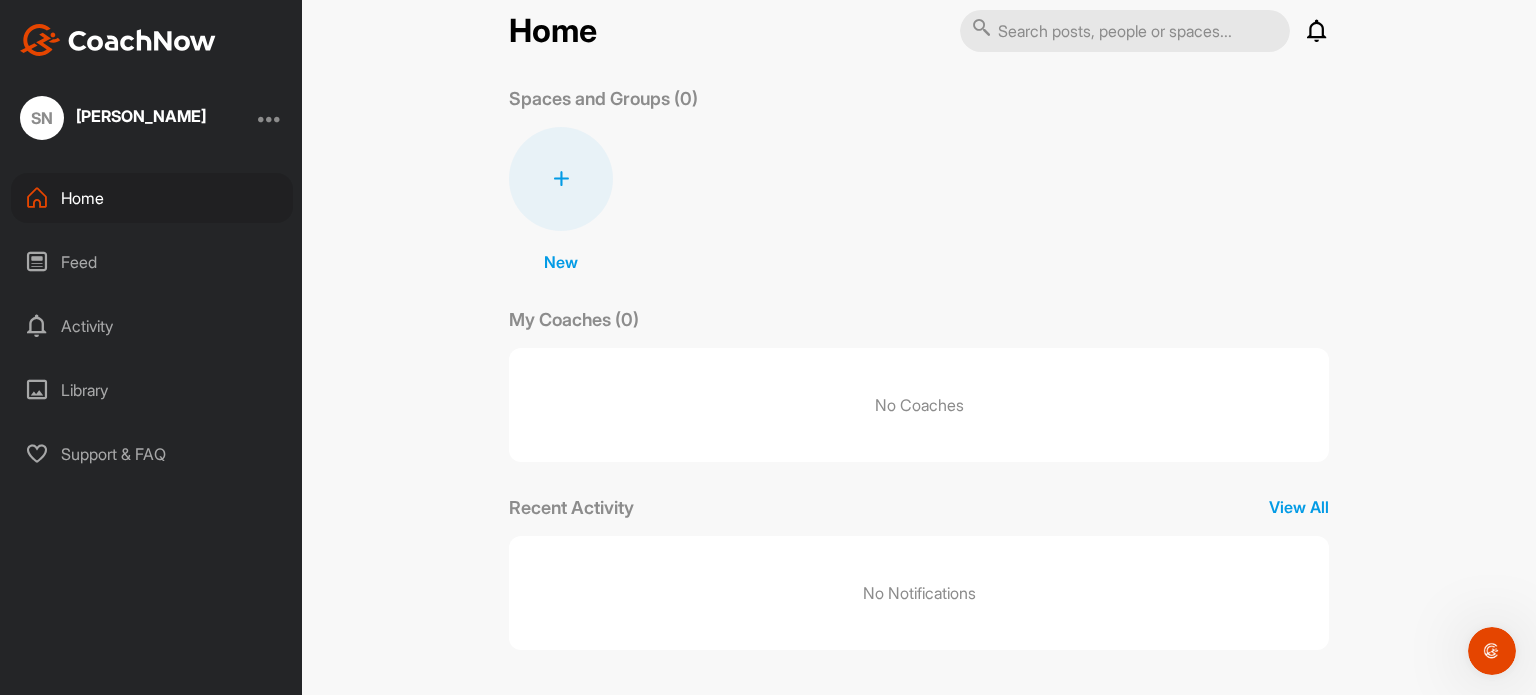 click at bounding box center [37, 390] 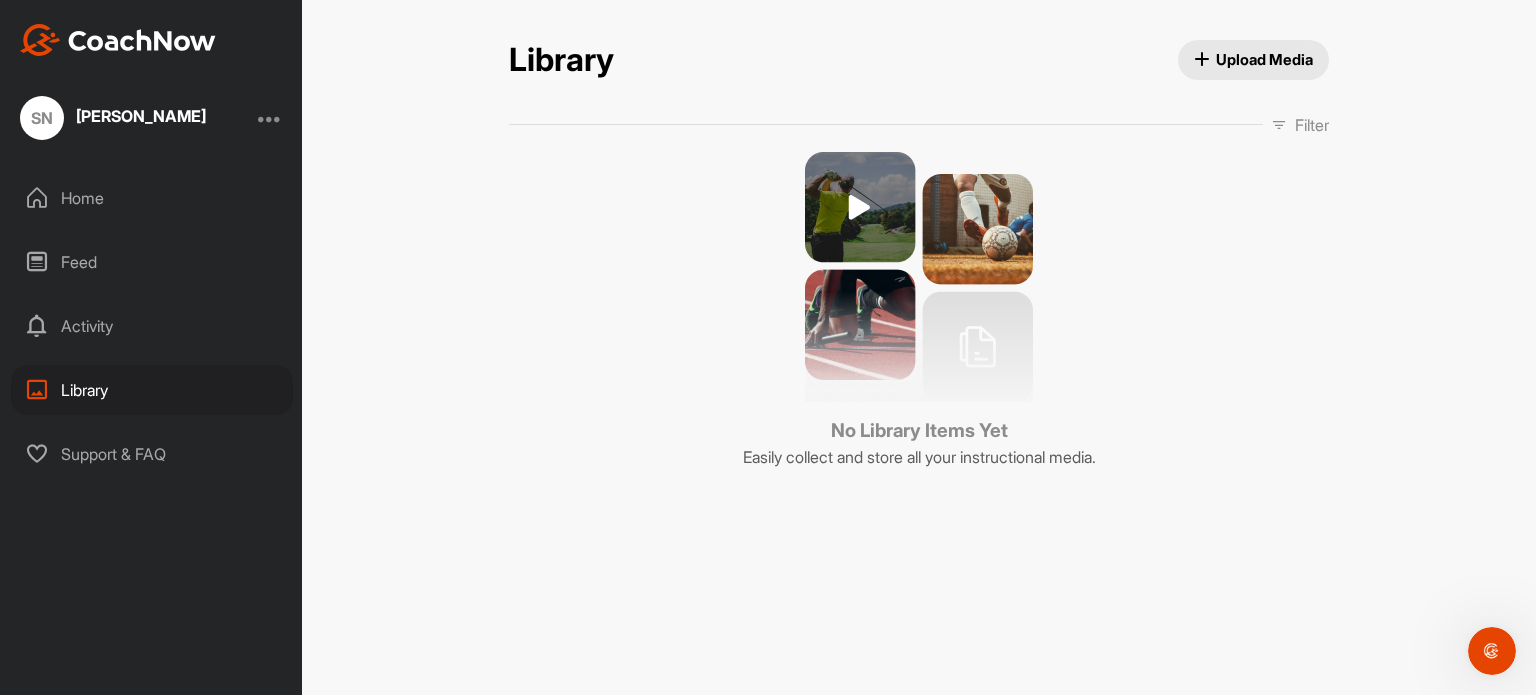 click at bounding box center [919, 277] 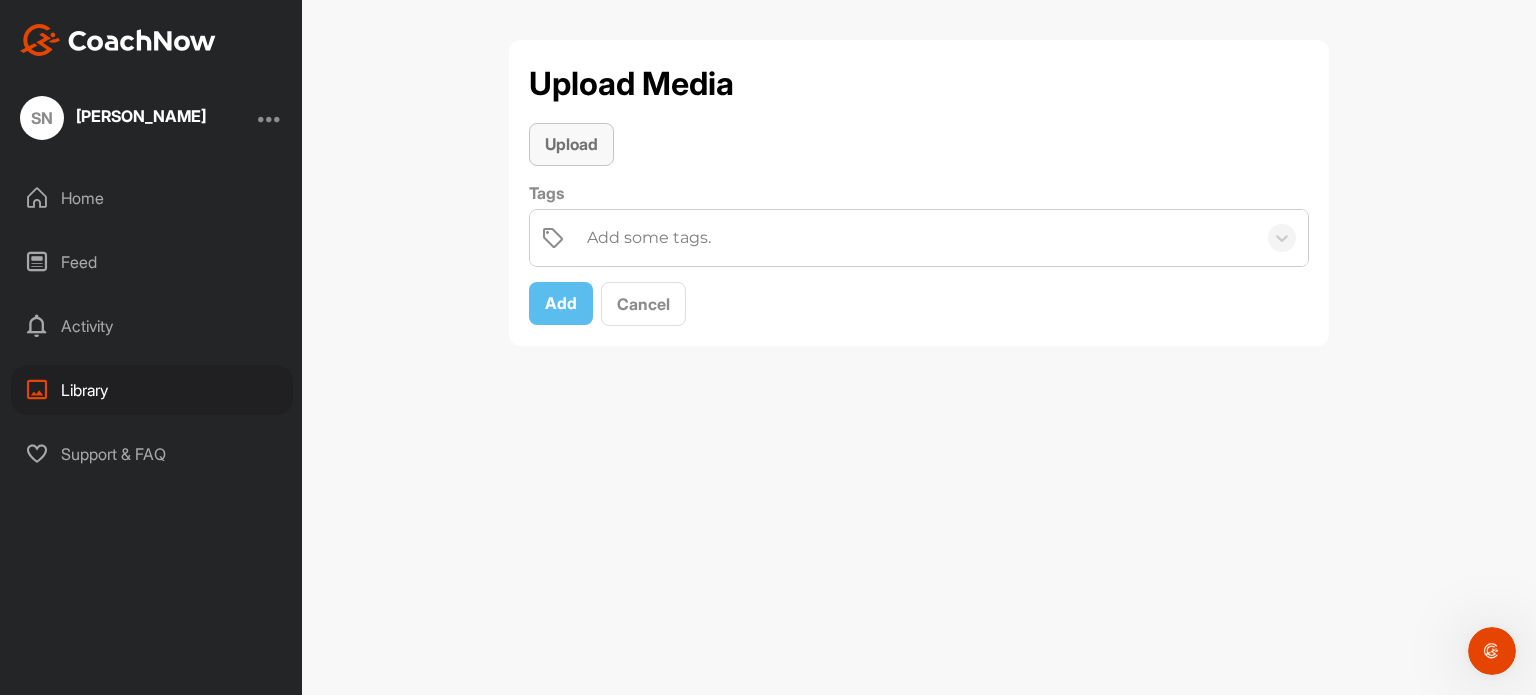 click on "Upload" at bounding box center [571, 144] 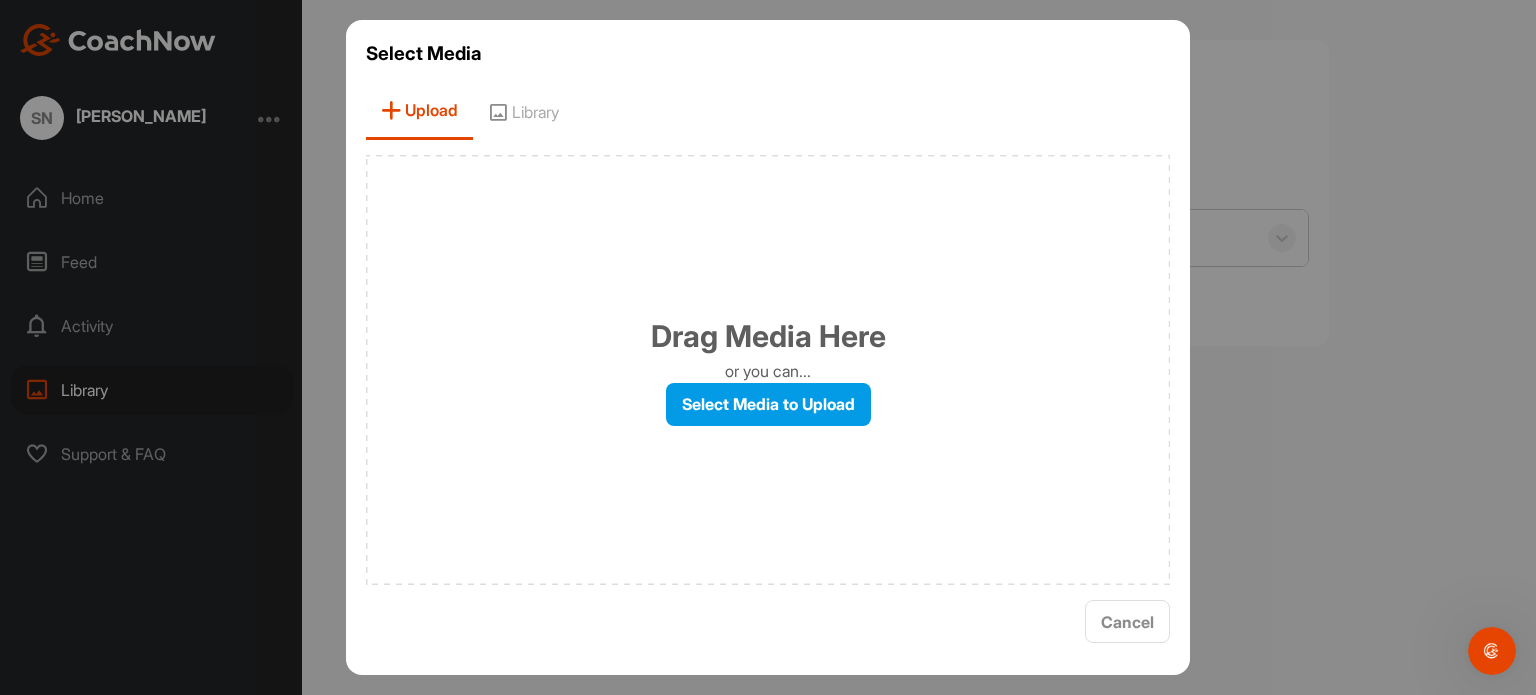 click on "Upload" at bounding box center [419, 111] 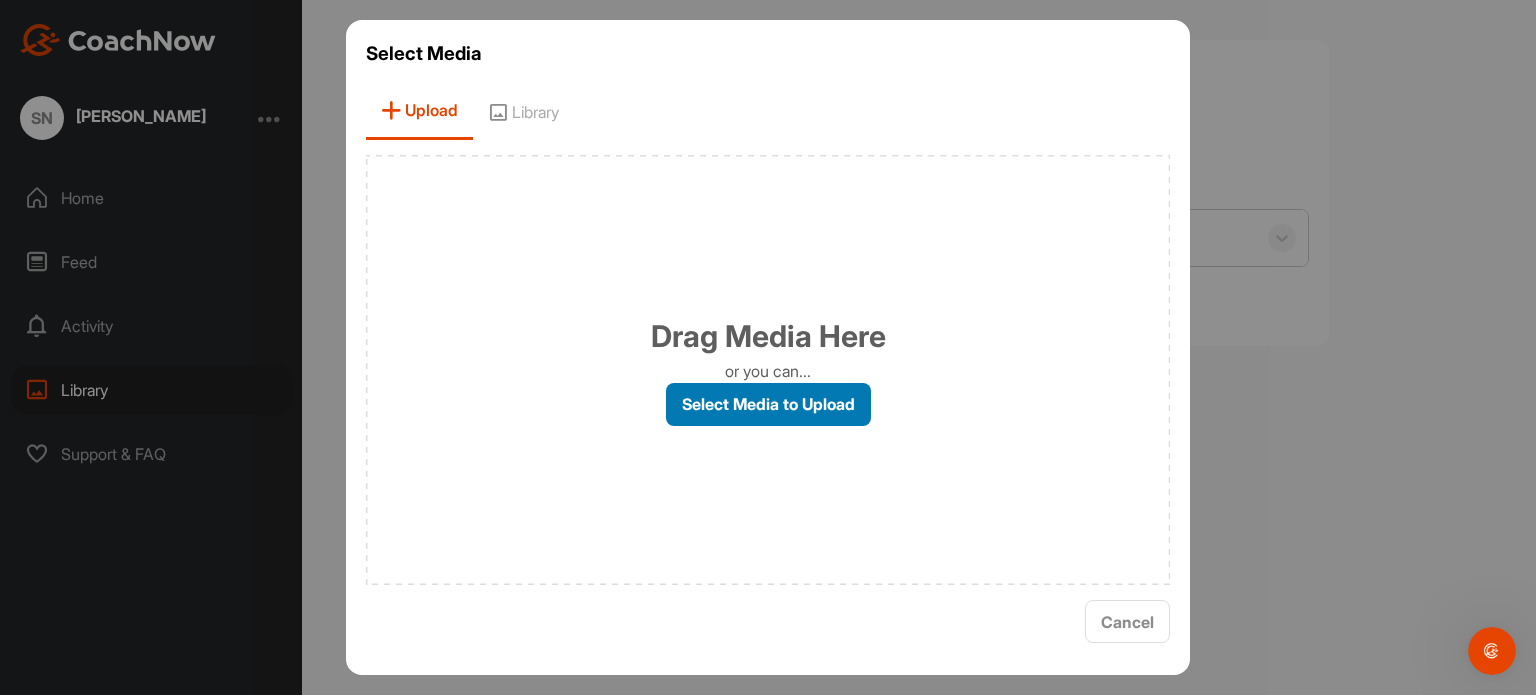 click on "Select Media to Upload" at bounding box center (768, 404) 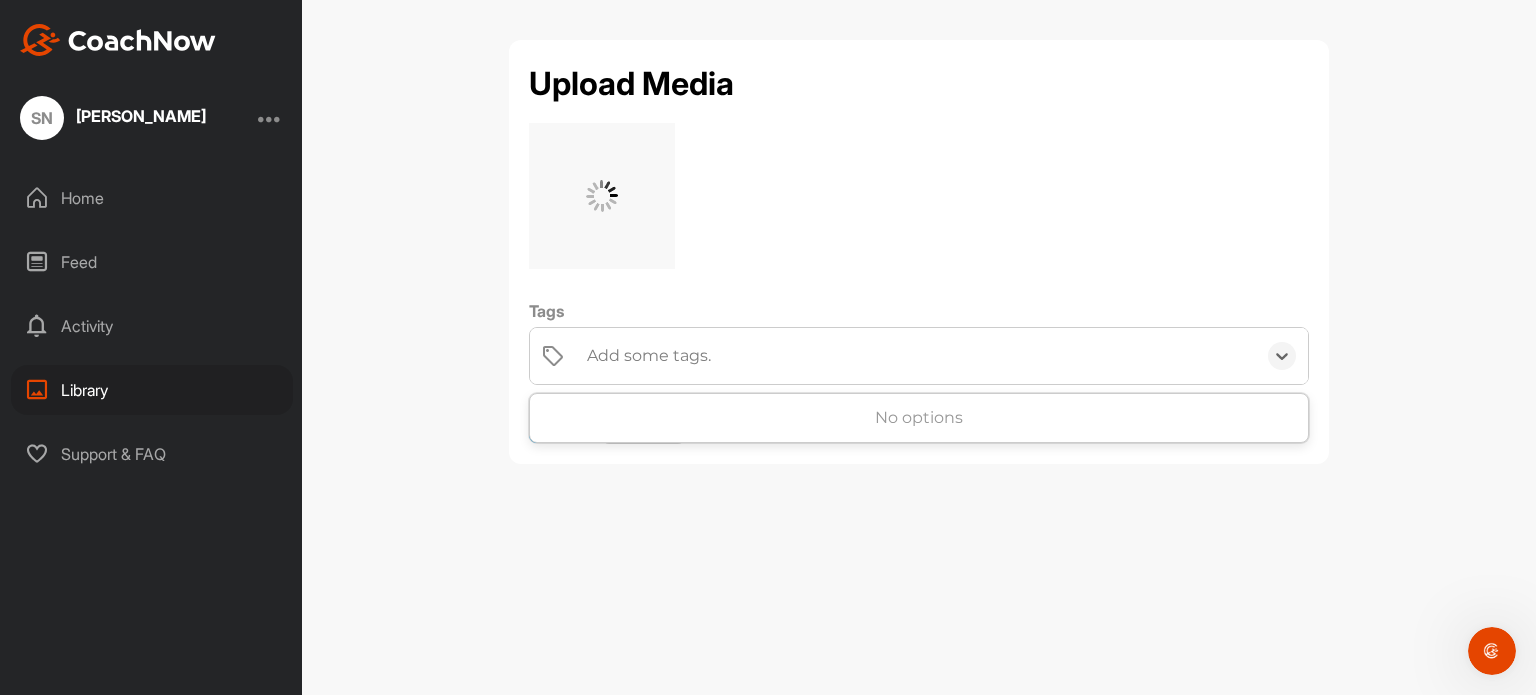 click on "Add some tags." at bounding box center (649, 356) 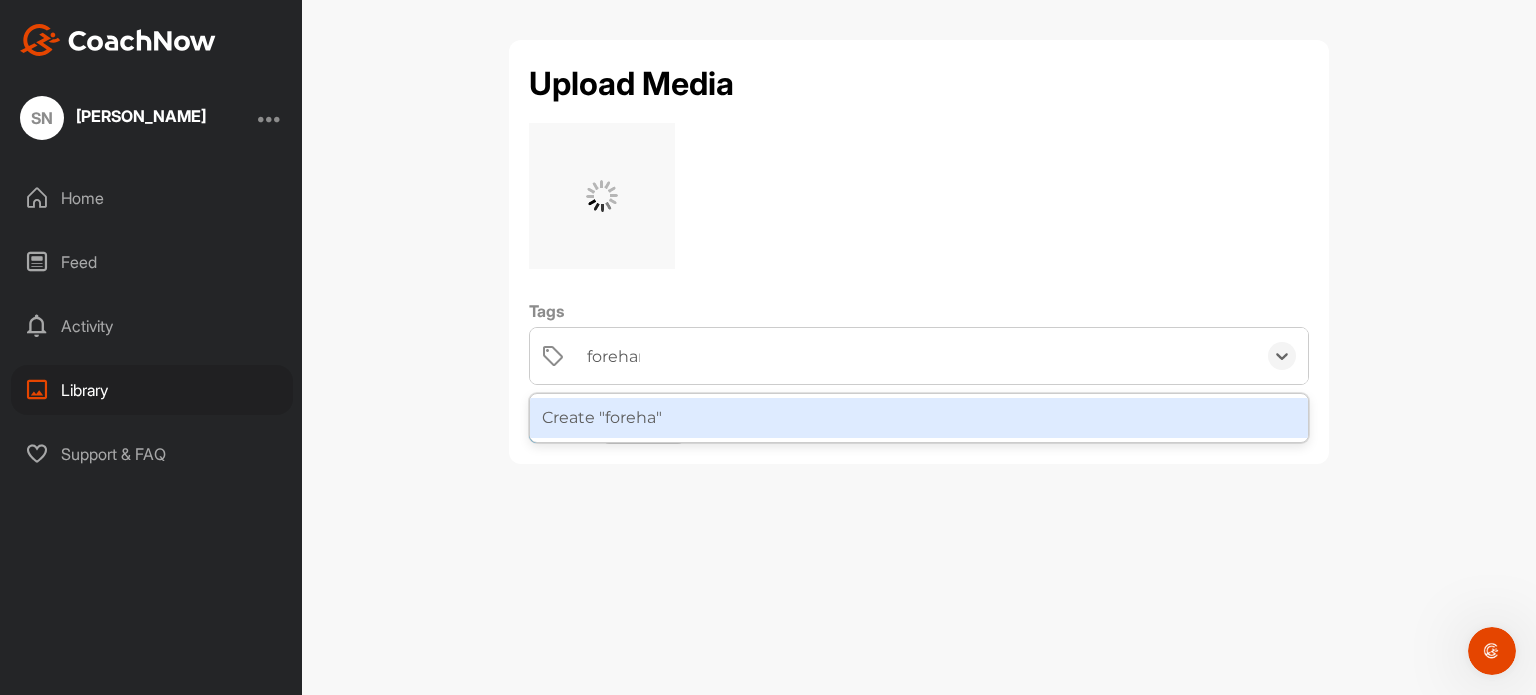 type on "forehand" 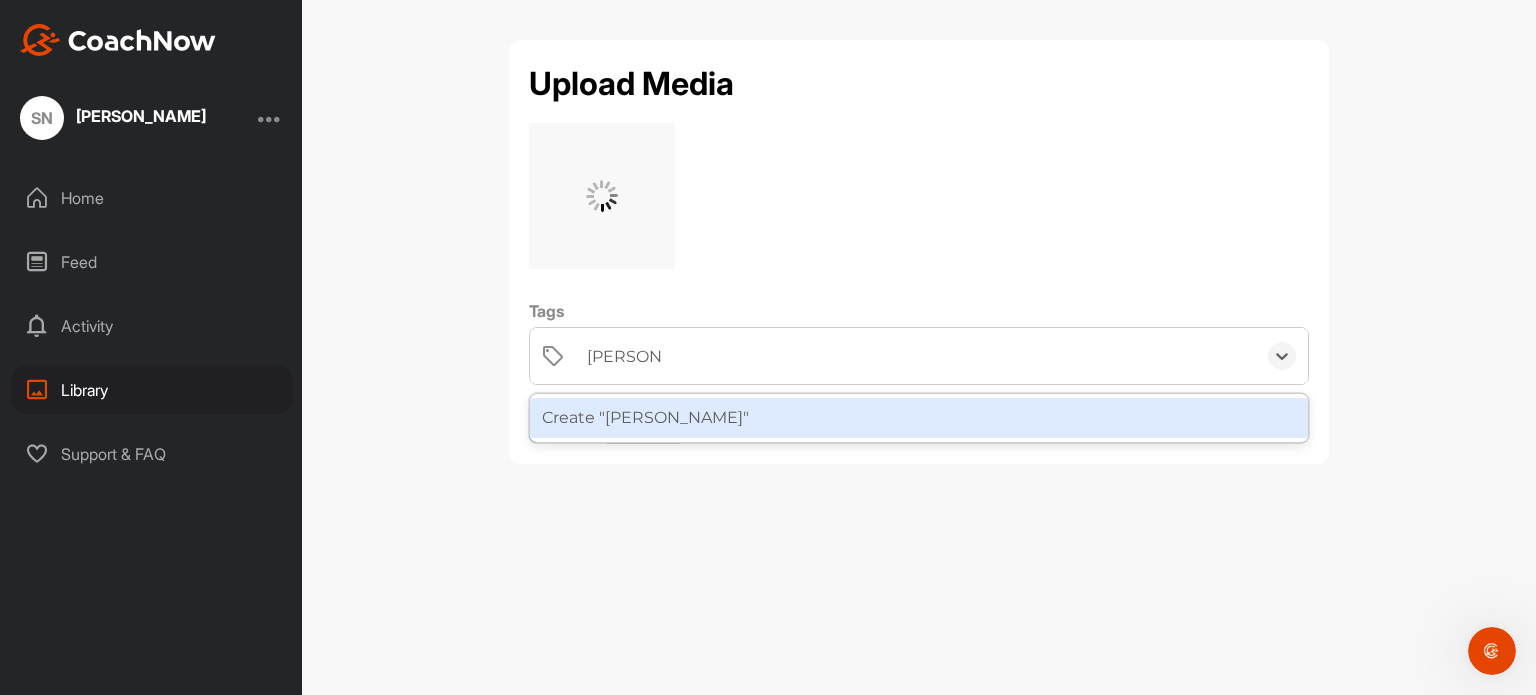 type 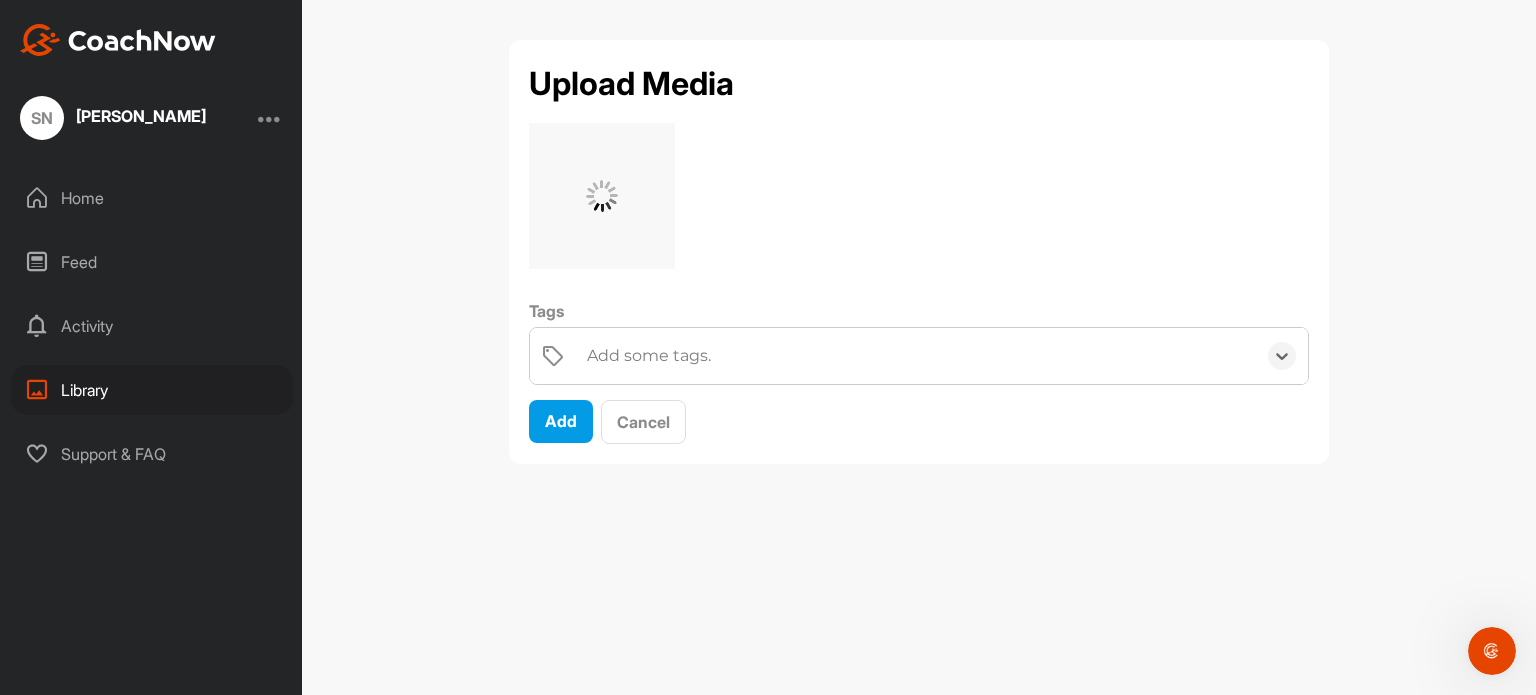 click on "Add some tags." at bounding box center [916, 356] 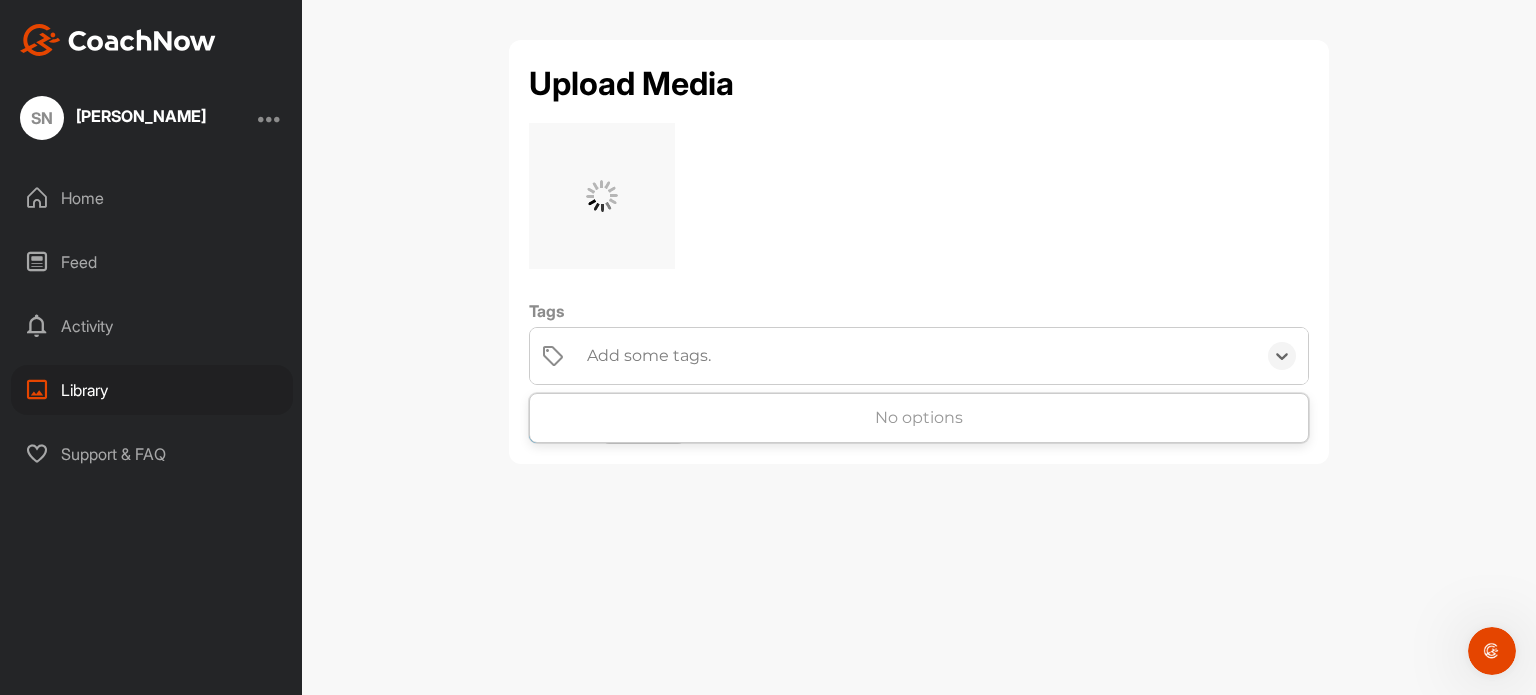 click on "Add some tags." at bounding box center [916, 356] 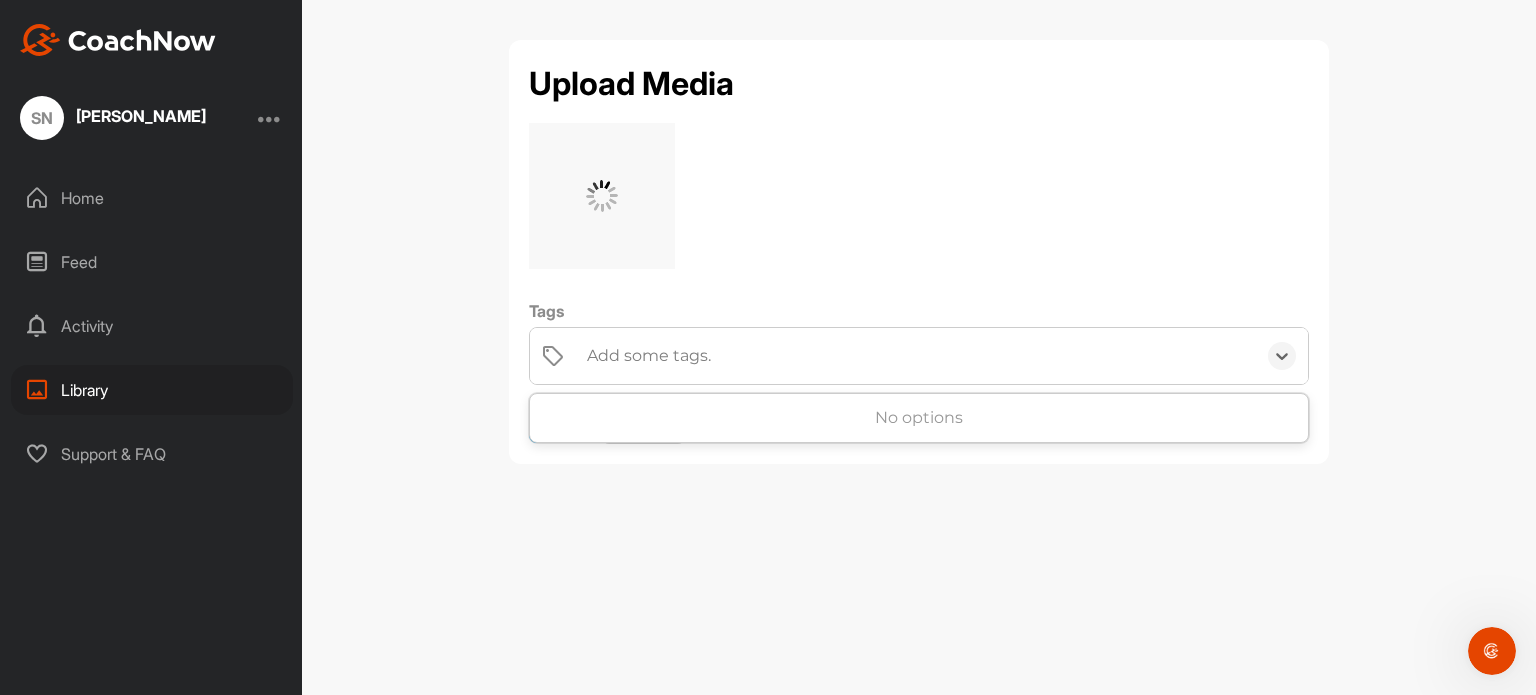 click on "Upload Media Tags       0 results available. Select is focused ,type to refine list, press Down to open the menu,  press left to focus selected values Add some tags. No options   Add   Cancel" at bounding box center (919, 347) 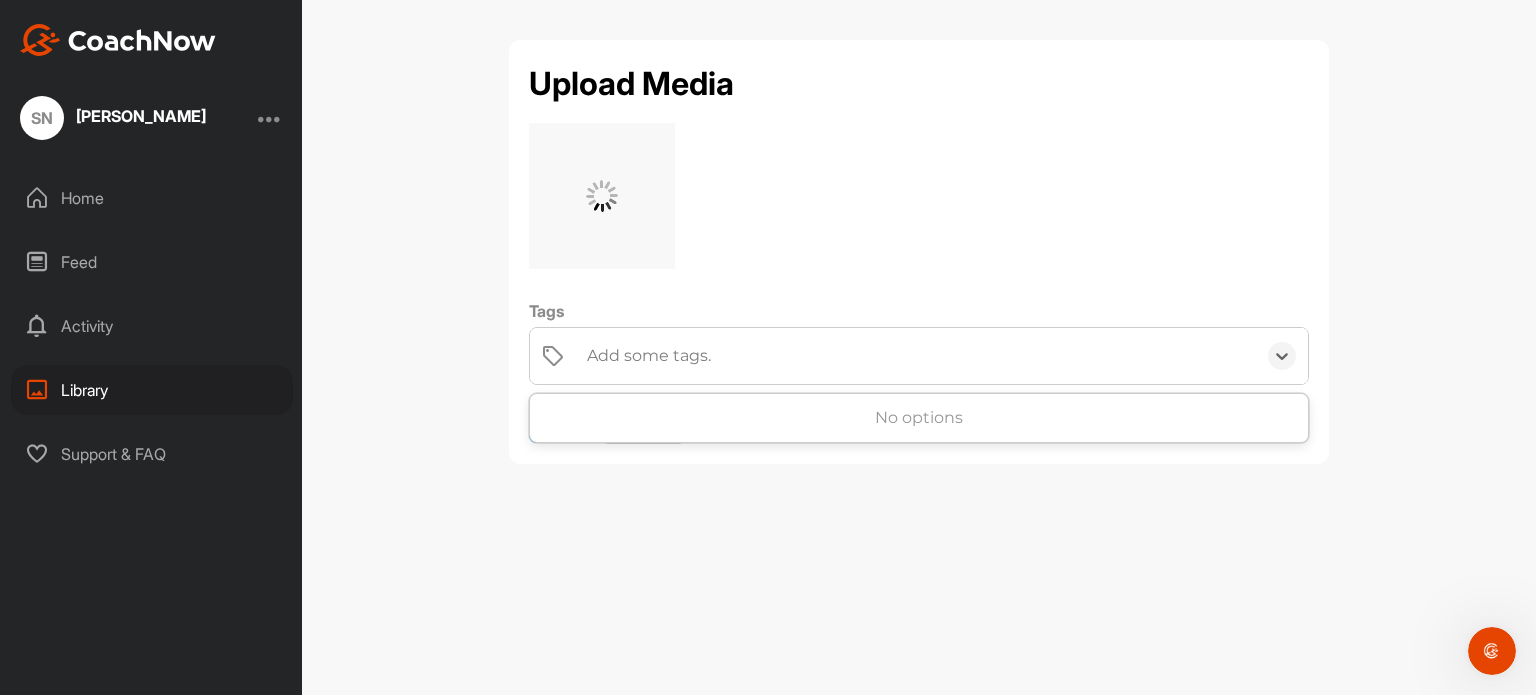 click on "Upload Media Tags       0 results available. Select is focused ,type to refine list, press Down to open the menu,  press left to focus selected values Add some tags. No options   Add   Cancel" at bounding box center (919, 347) 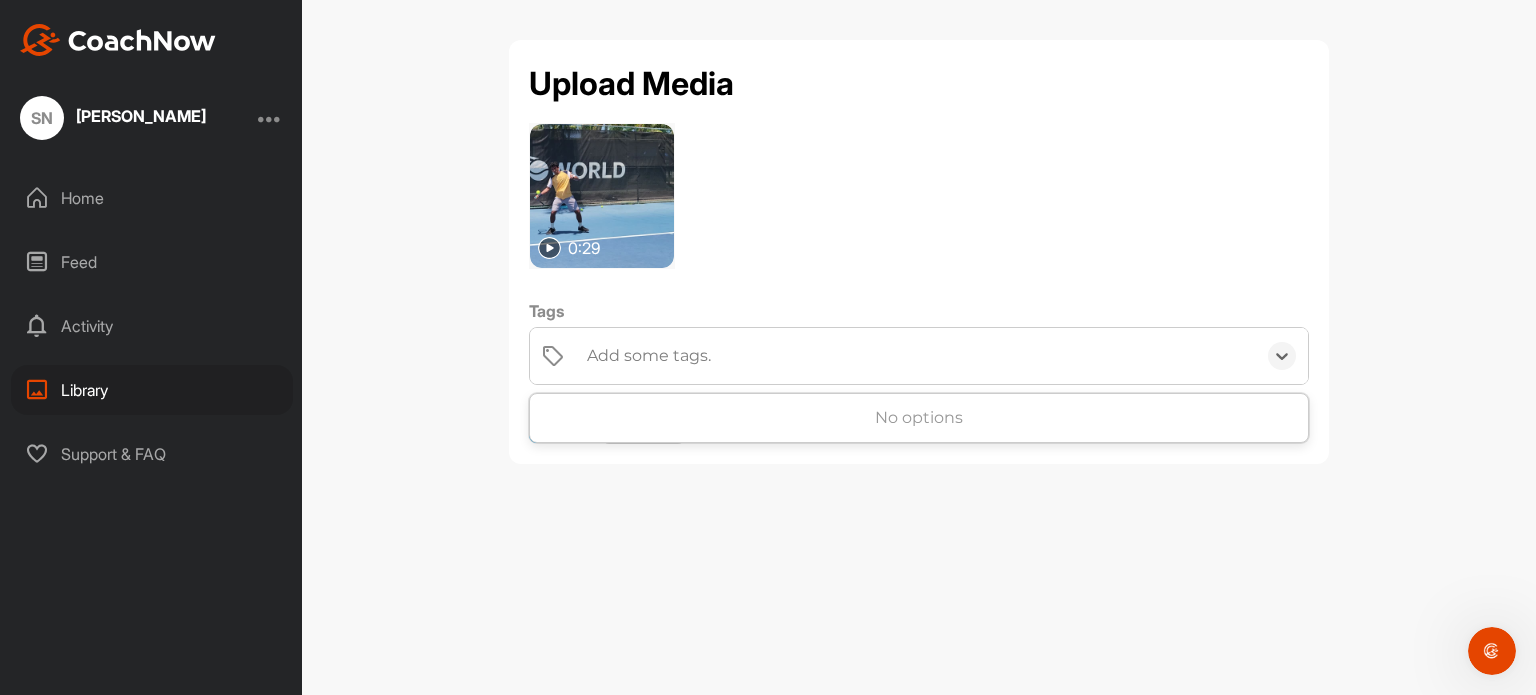 click on "Add some tags." at bounding box center [916, 356] 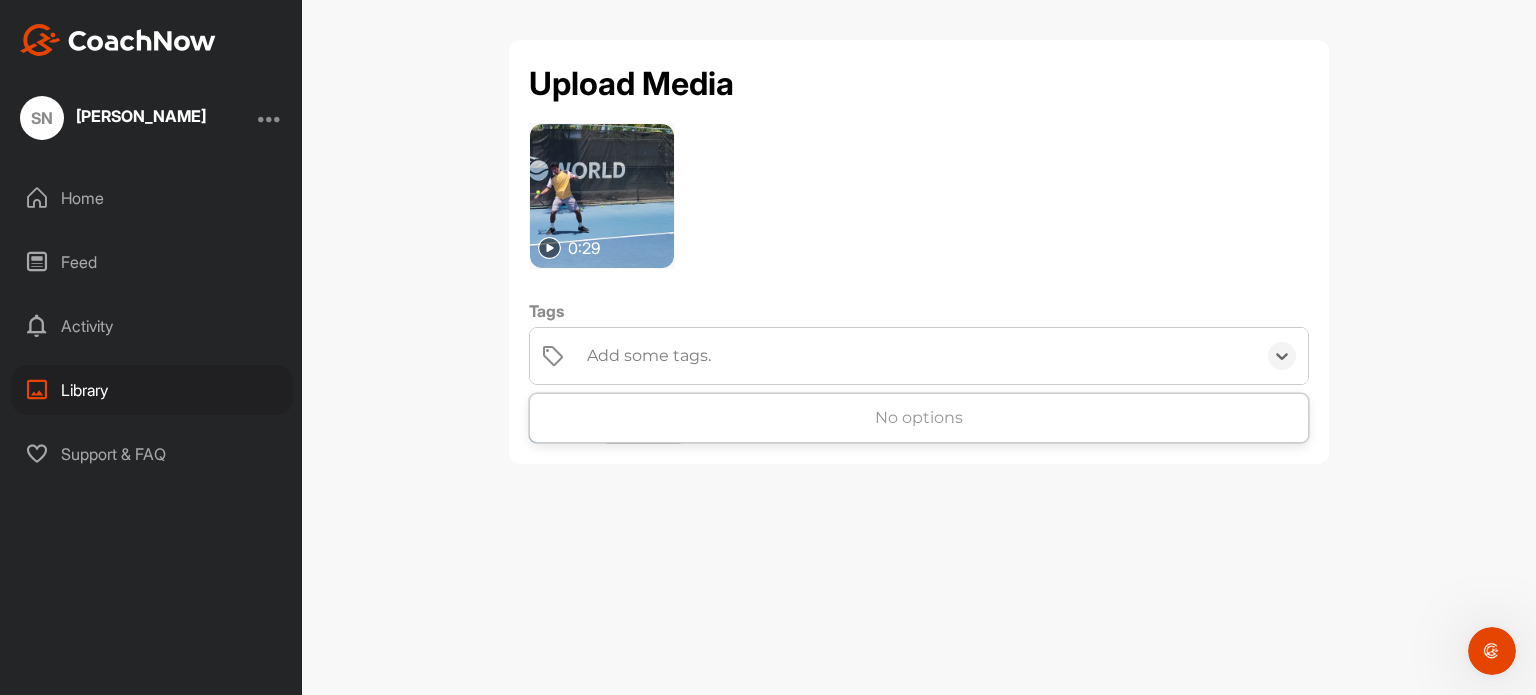 click on "Add some tags." at bounding box center (916, 356) 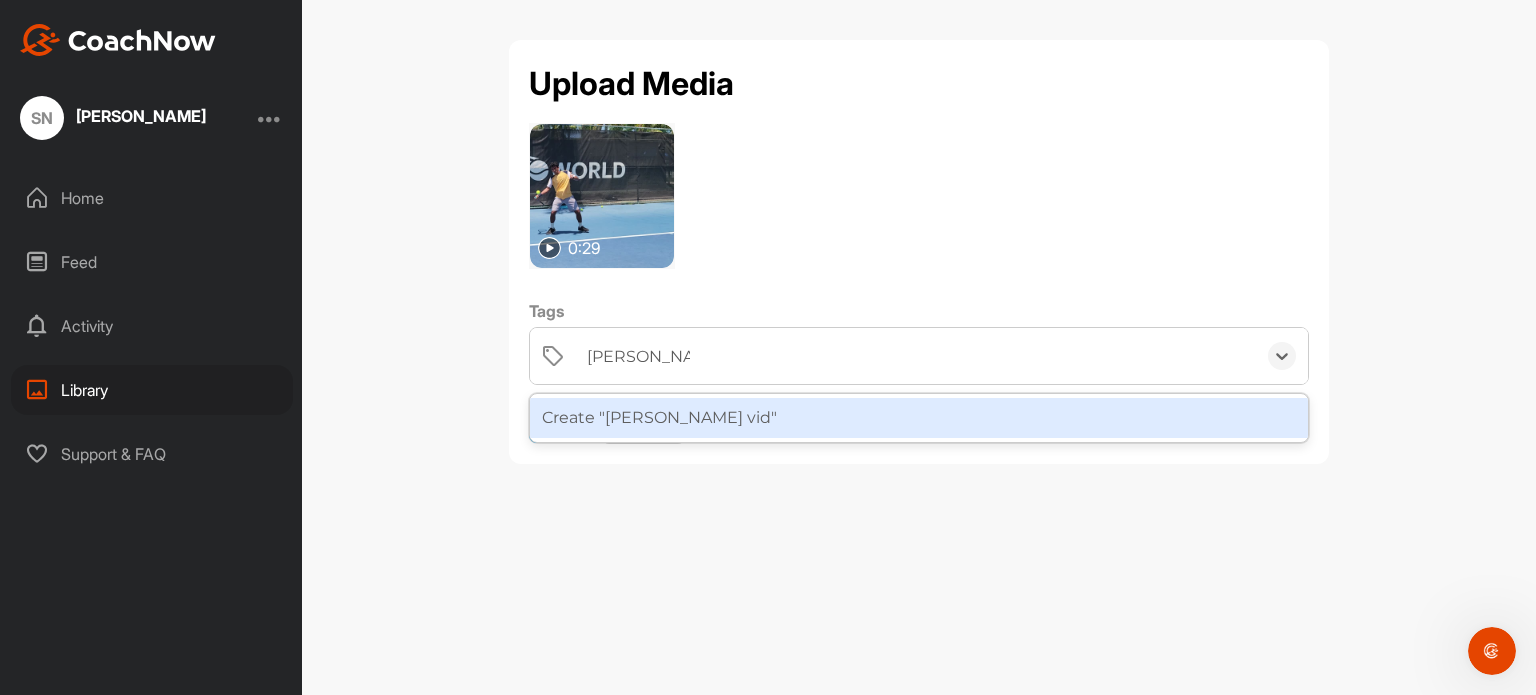 type on "forehand video" 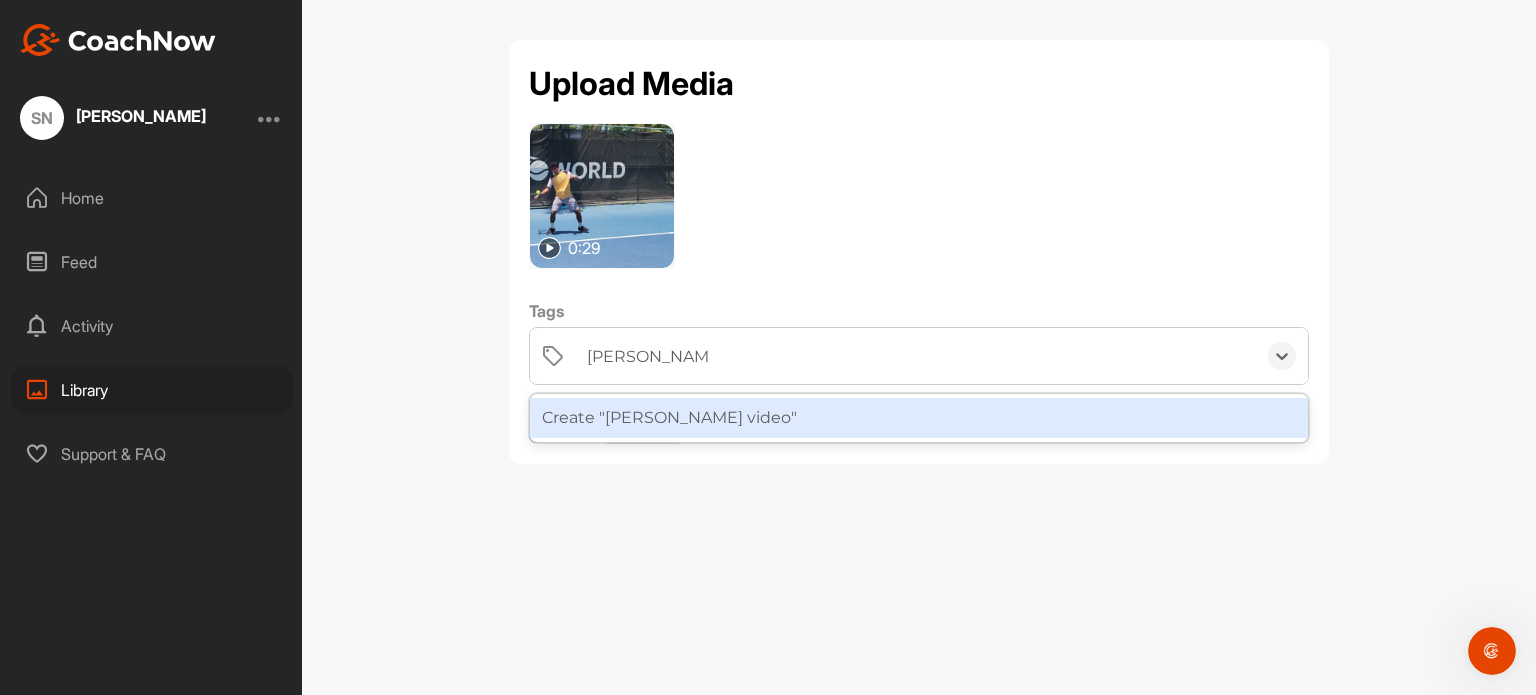 click on "Create "forehand video"" at bounding box center [919, 418] 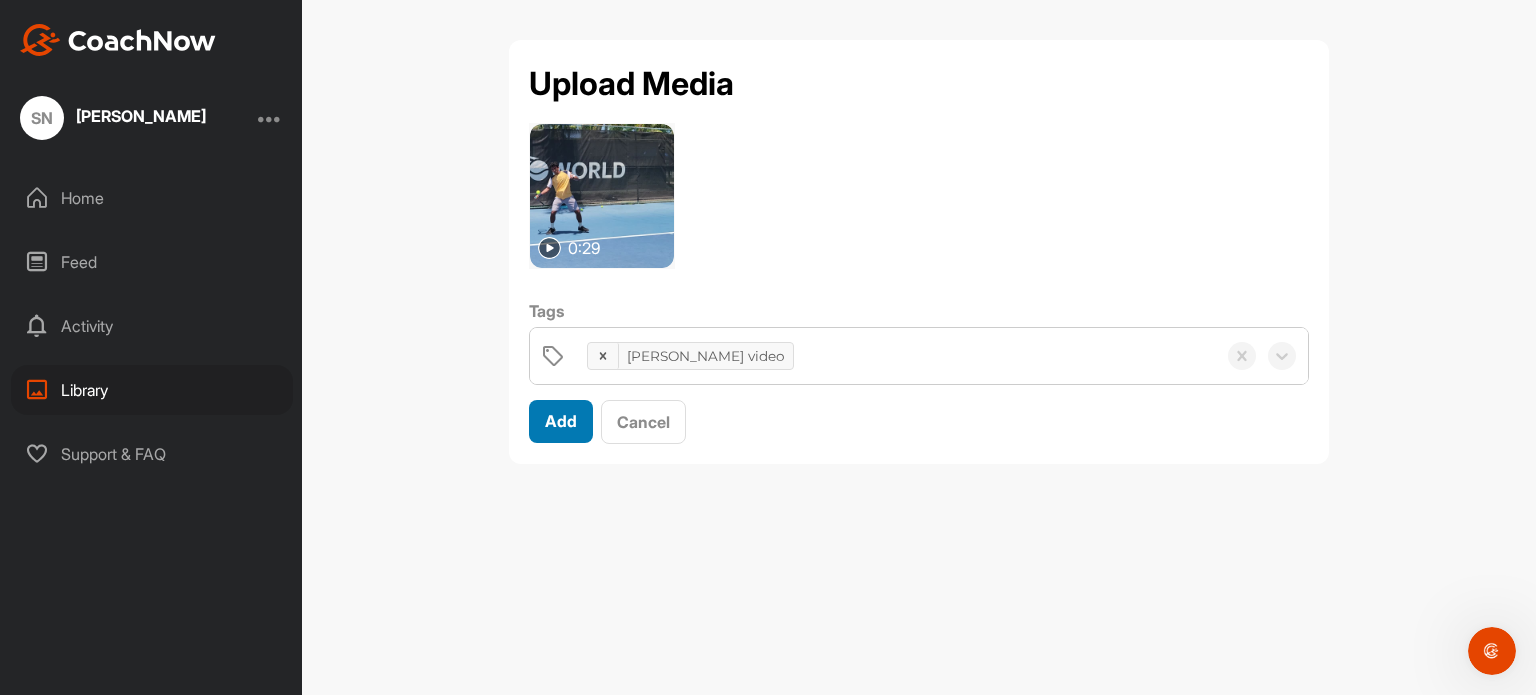 click on "Add" at bounding box center (561, 421) 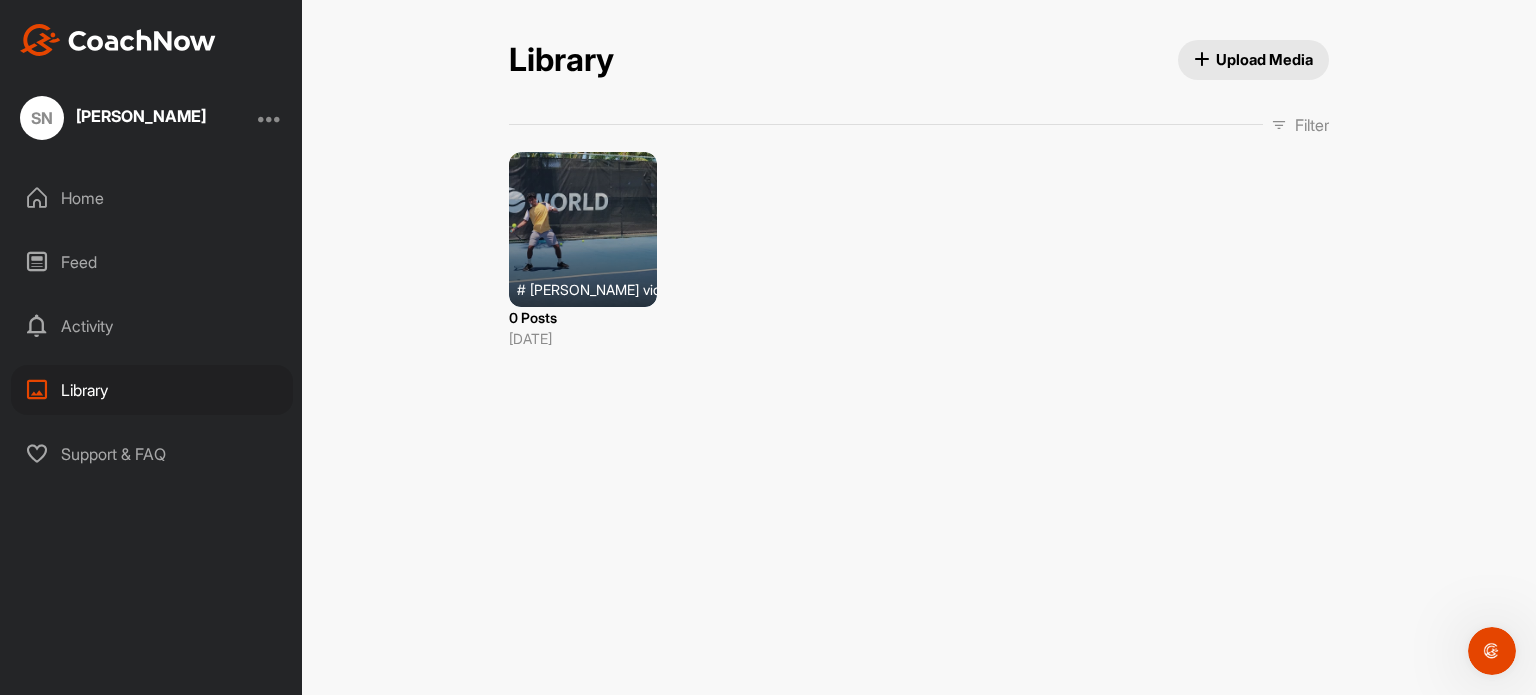 click on "Filter" at bounding box center [1312, 125] 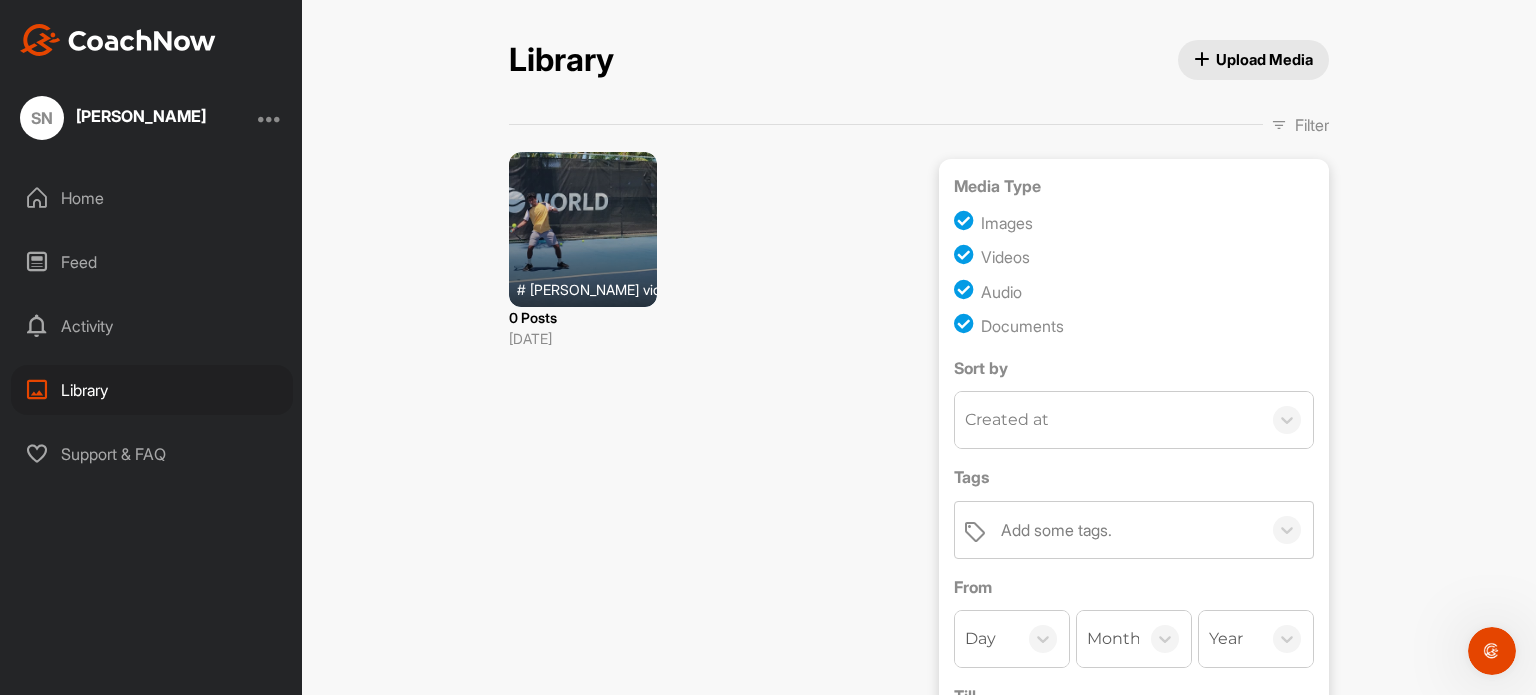 click on "Library   Upload Media Filter Media Type Images Videos Audio Documents Sort by Created at Tags Add some tags. From Day Month Year Till Day Month Year   Filter   Show All # forehand video 0 Posts Jul 21, 2025" at bounding box center (919, 347) 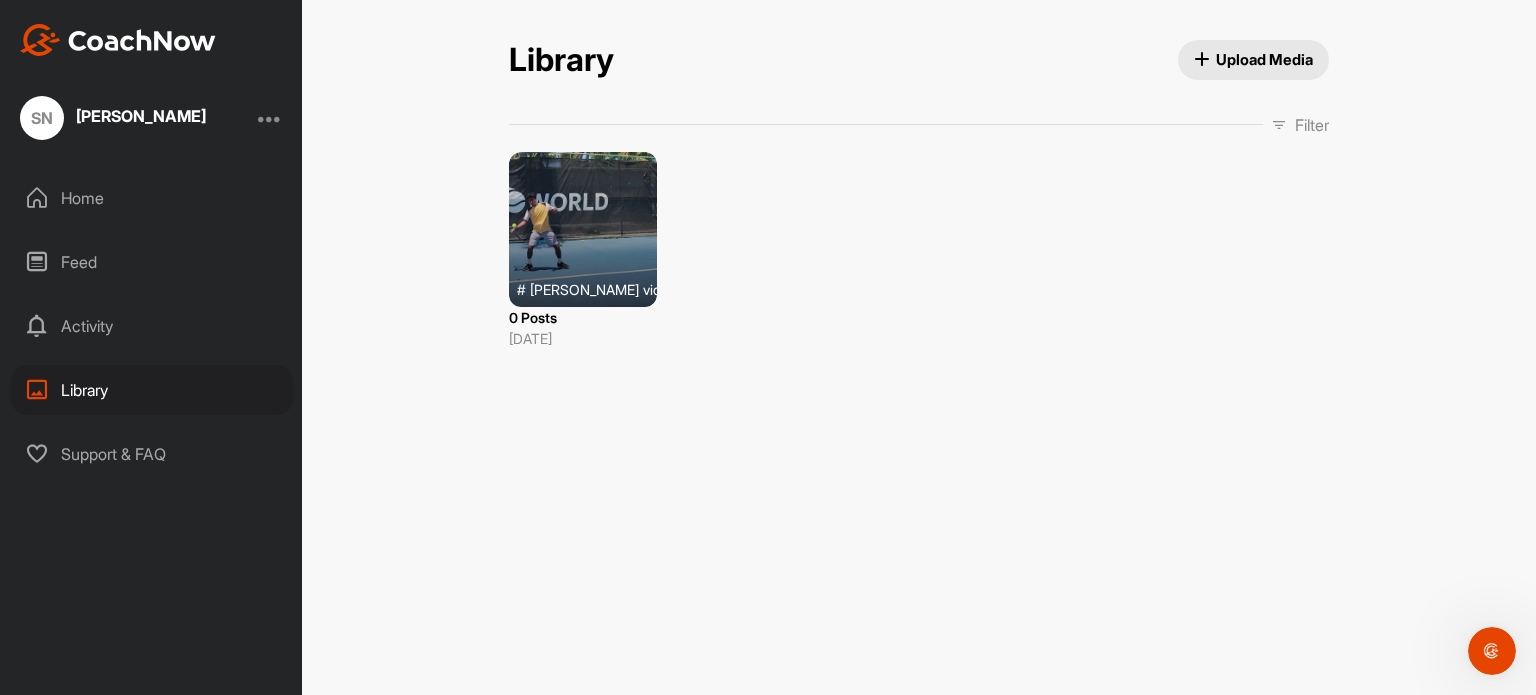 click on "Activity" at bounding box center [152, 326] 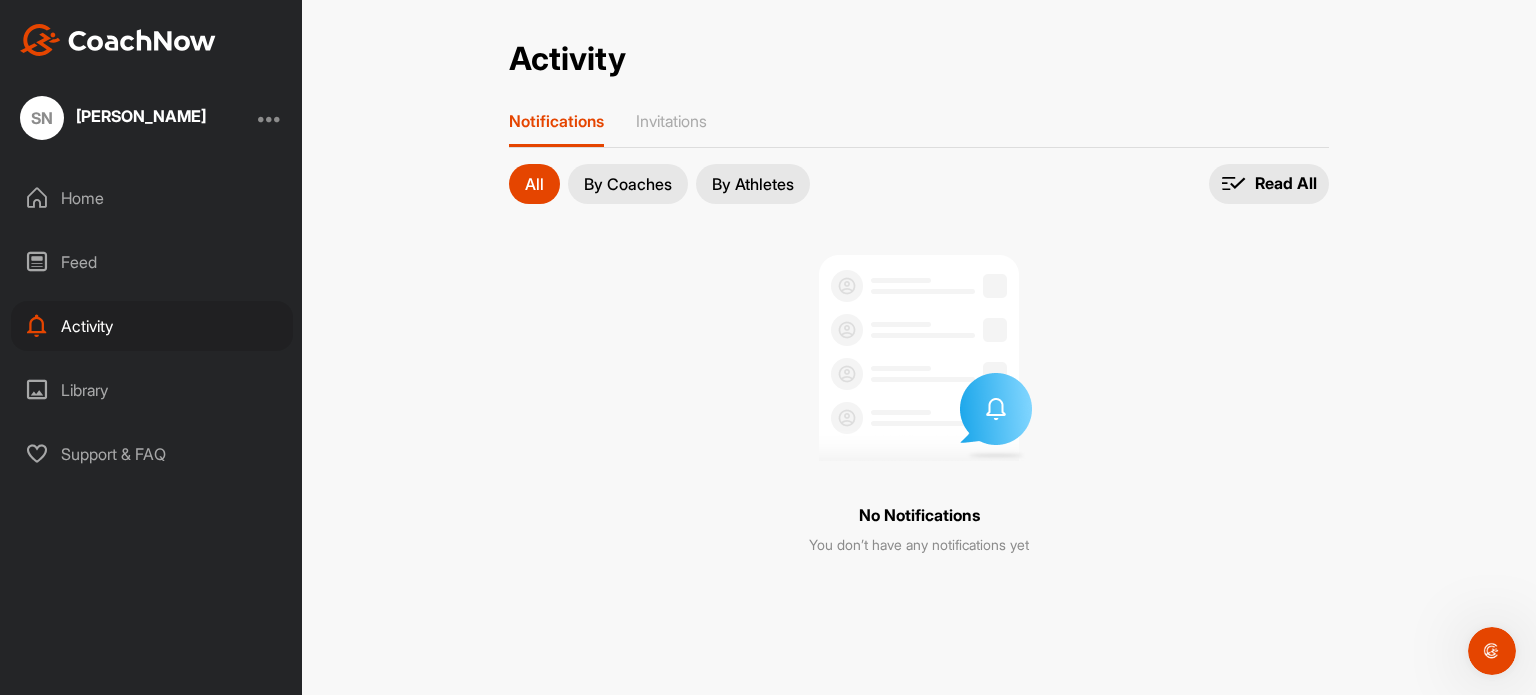 click on "All By Coaches By Athletes All notifications All notifications By Coaches By Athletes Read All No Notifications You don’t have any notifications yet" at bounding box center (919, 365) 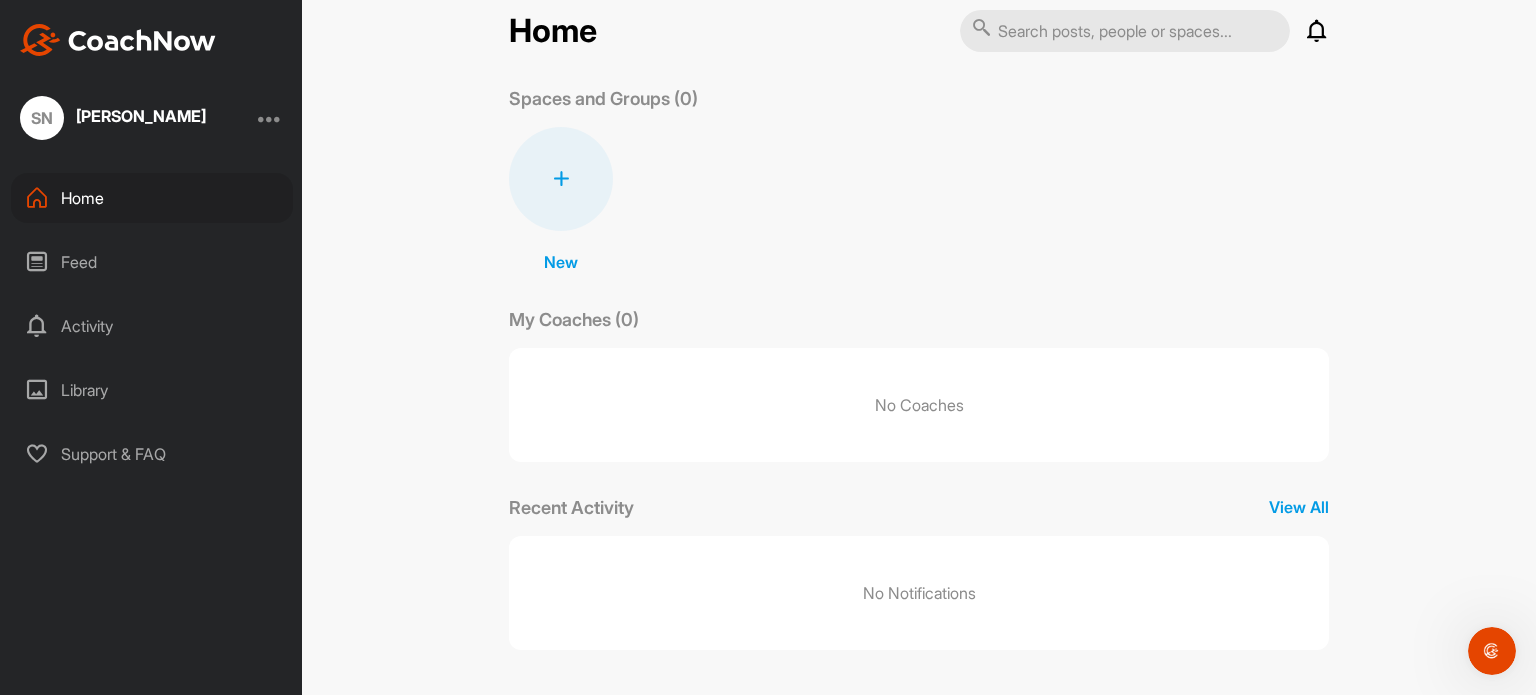 scroll, scrollTop: 0, scrollLeft: 0, axis: both 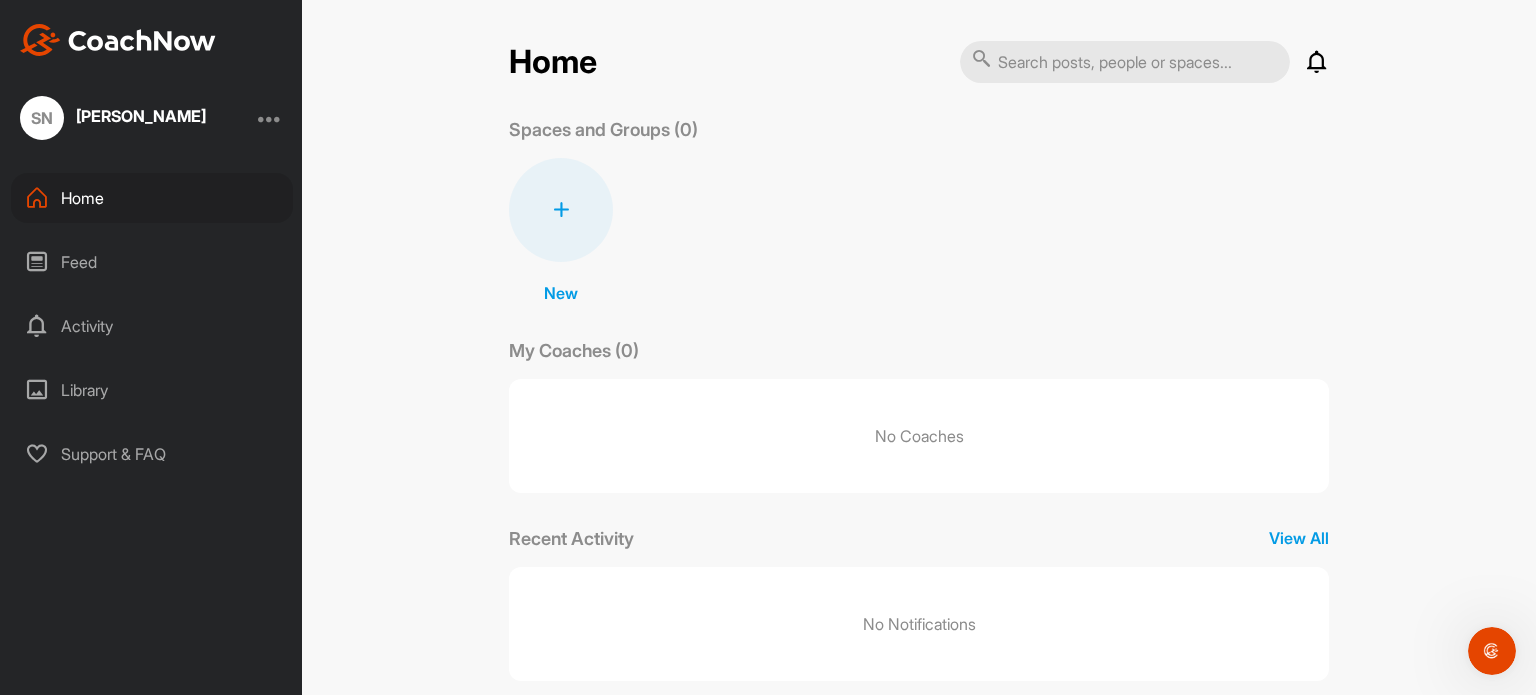 click on "Activity" at bounding box center (152, 326) 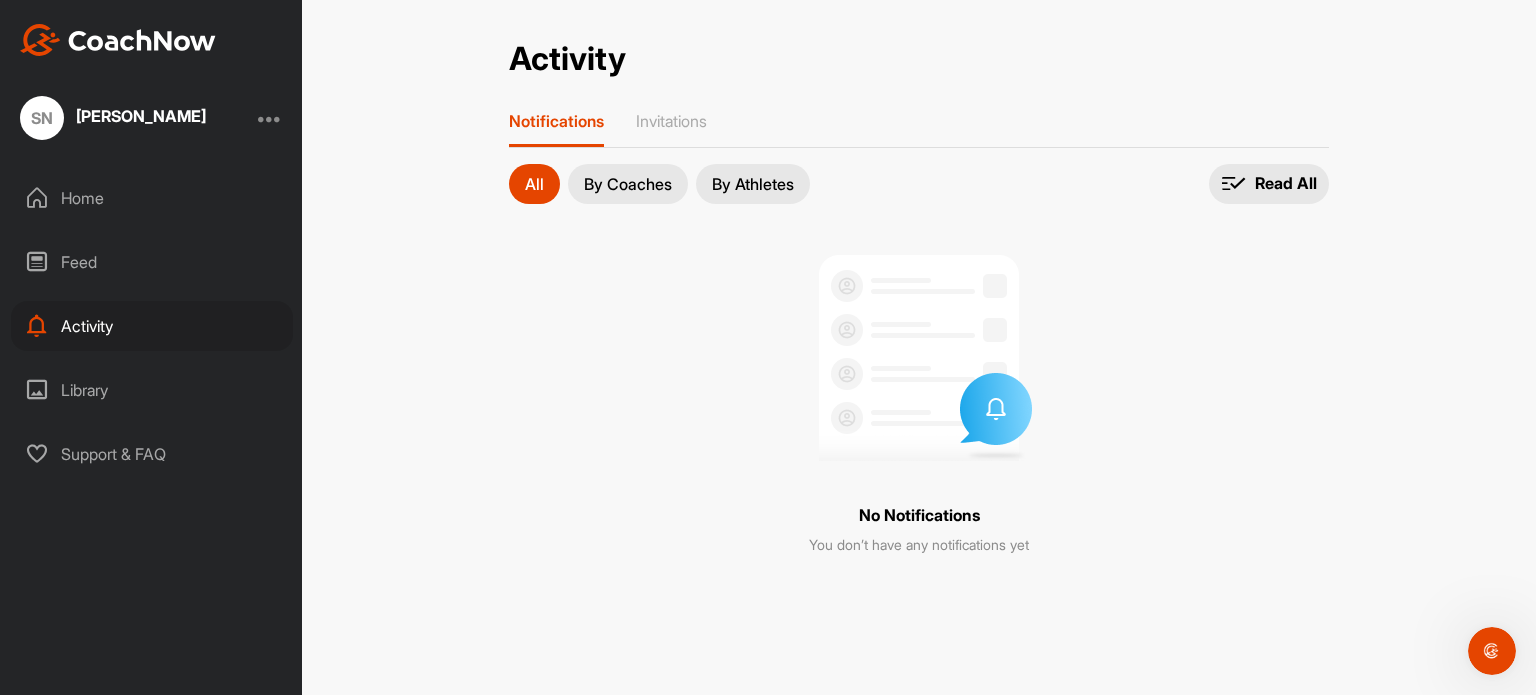 click on "Activity Activity Notifications Invitations All By Coaches By Athletes All notifications All notifications By Coaches By Athletes Read All No Notifications You don’t have any notifications yet" at bounding box center (919, 347) 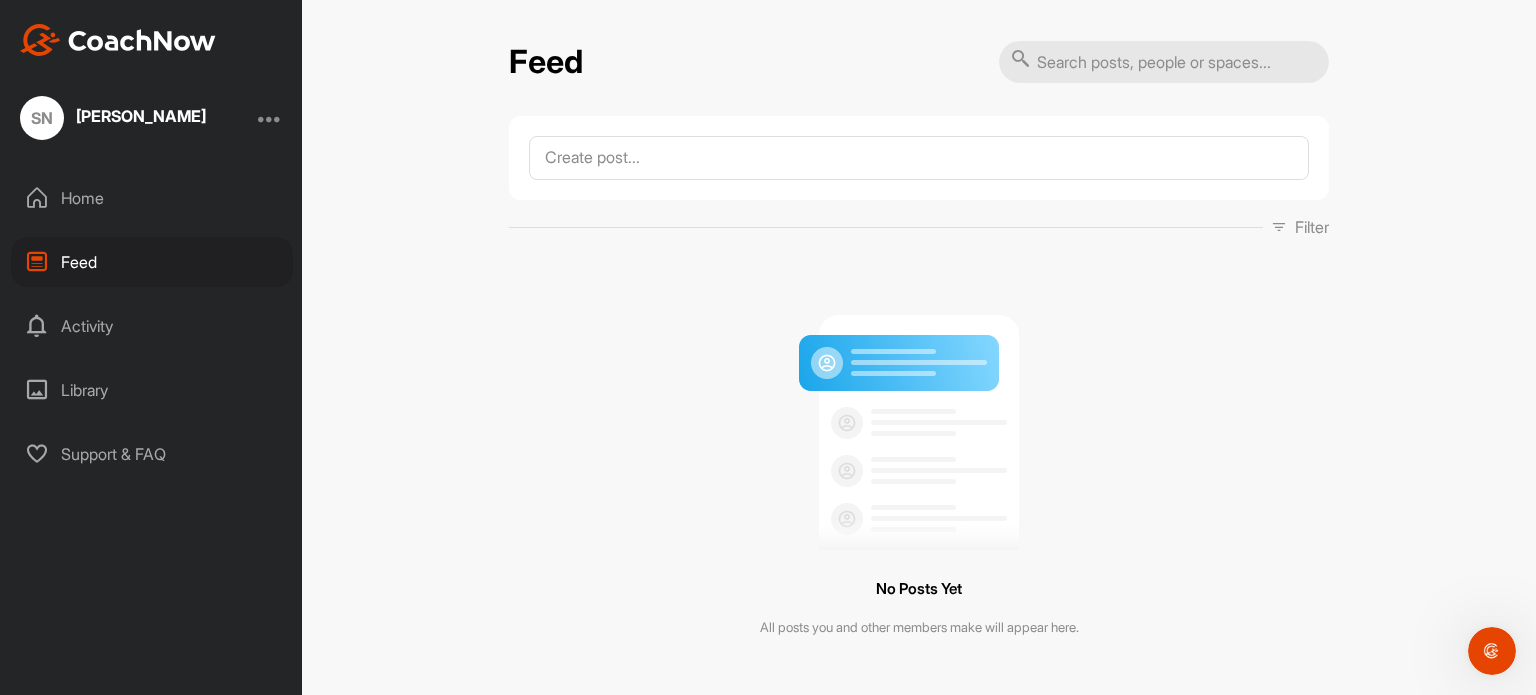 click on "Library" at bounding box center (152, 390) 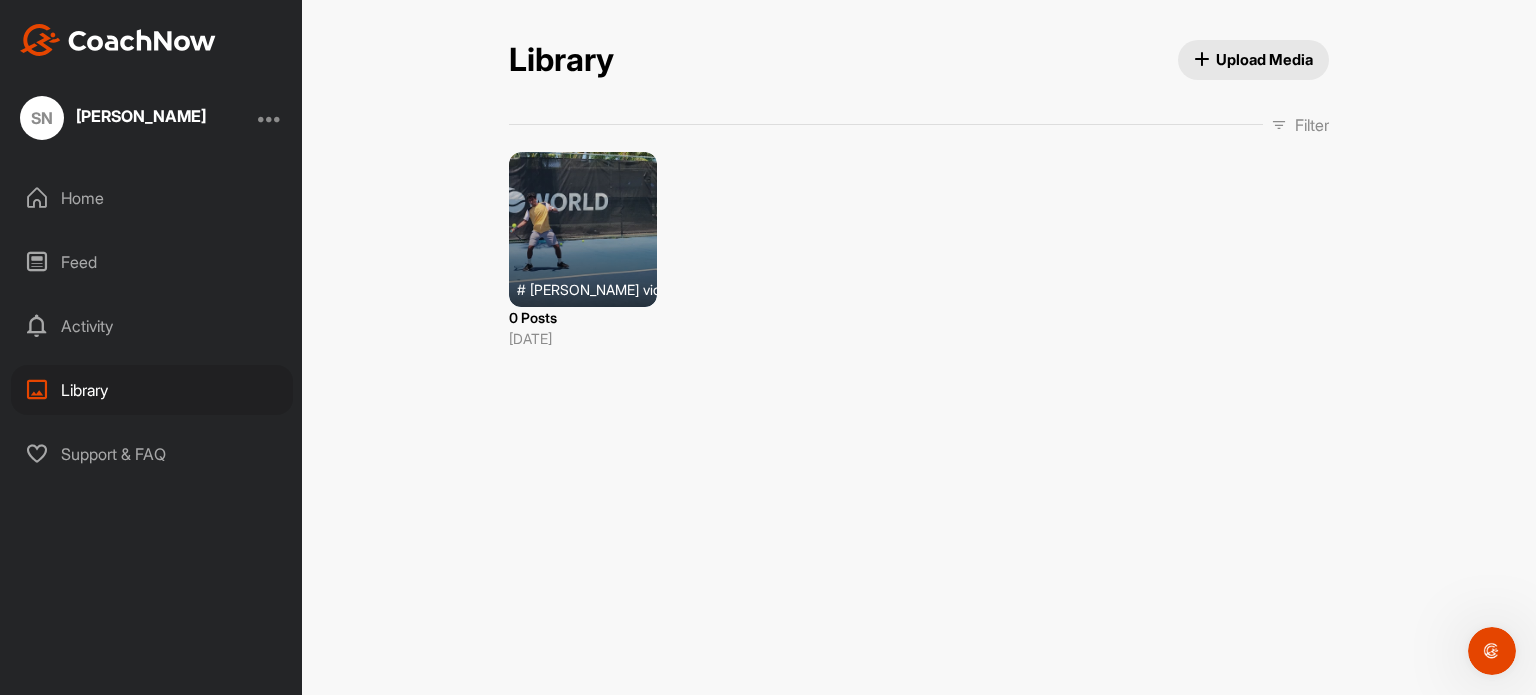 click at bounding box center (583, 229) 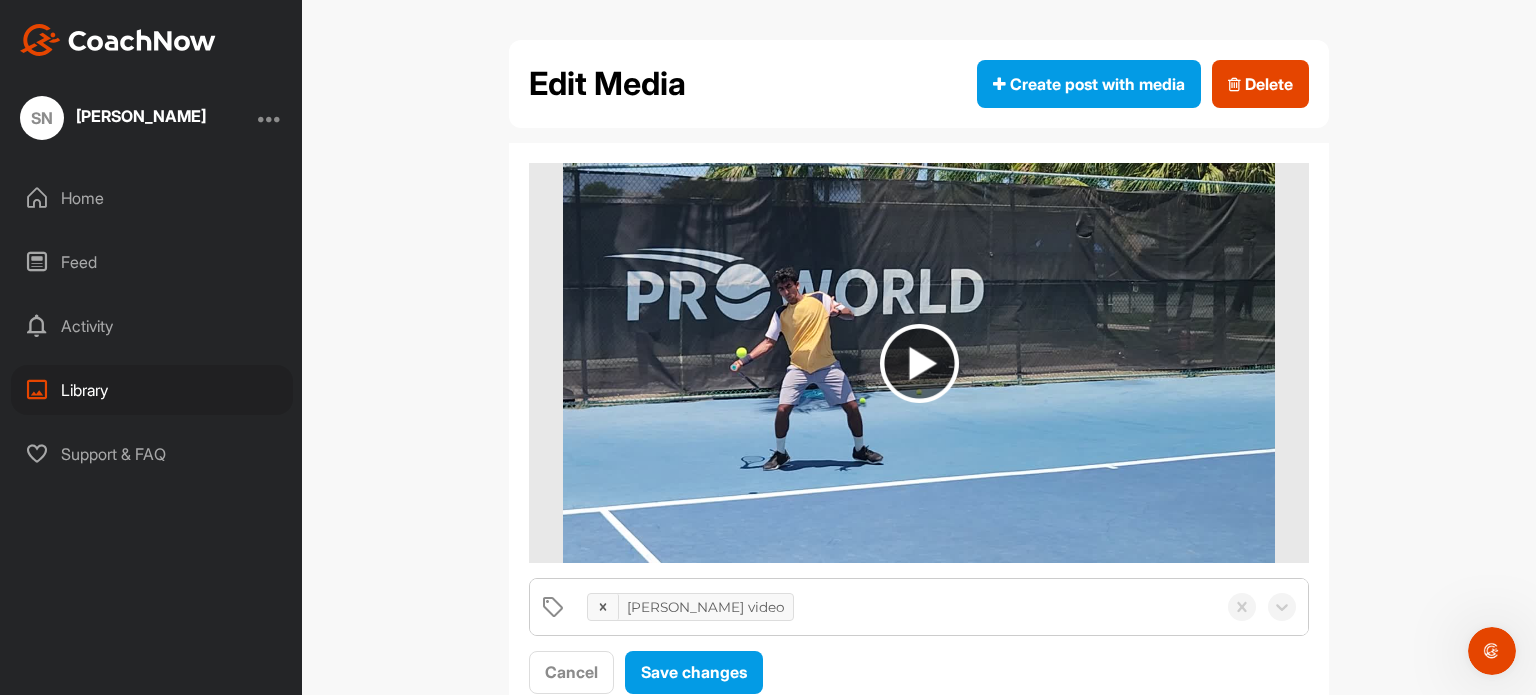 scroll, scrollTop: 64, scrollLeft: 0, axis: vertical 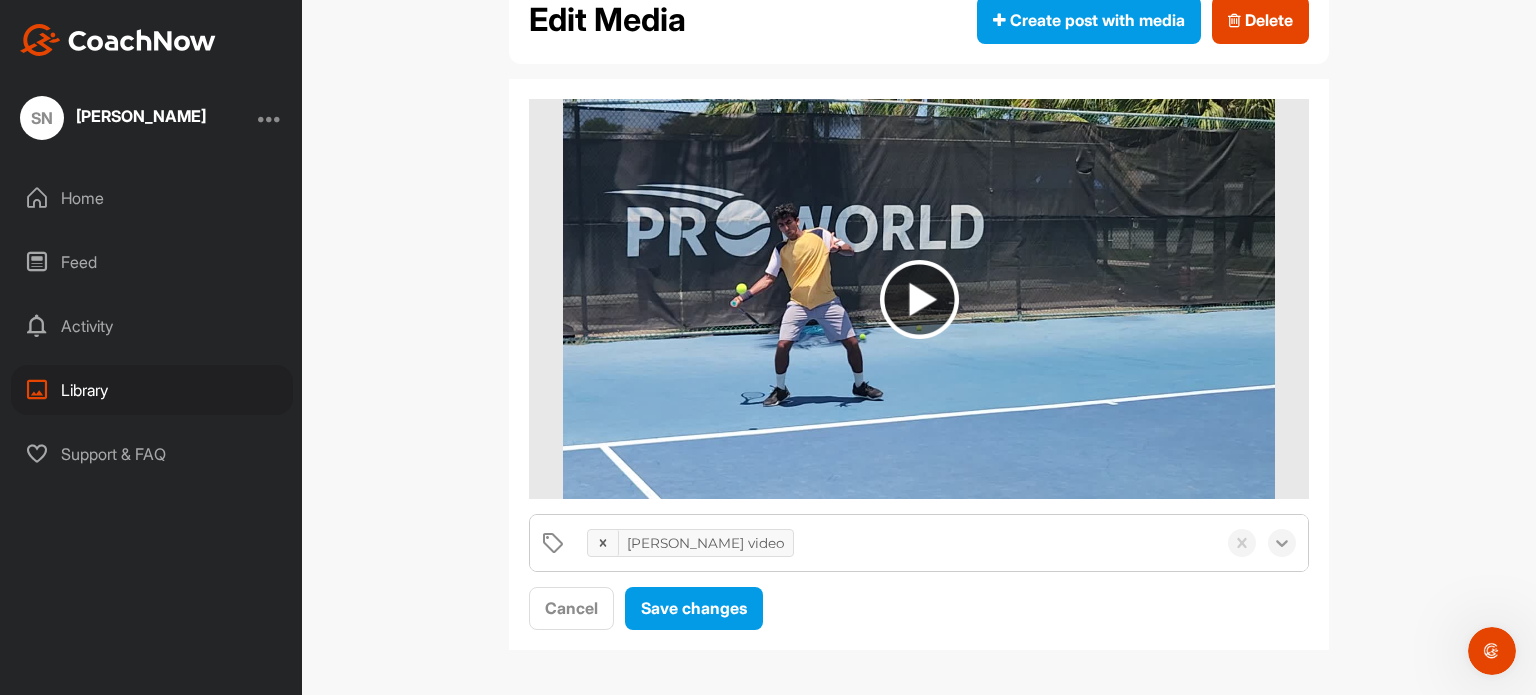 click 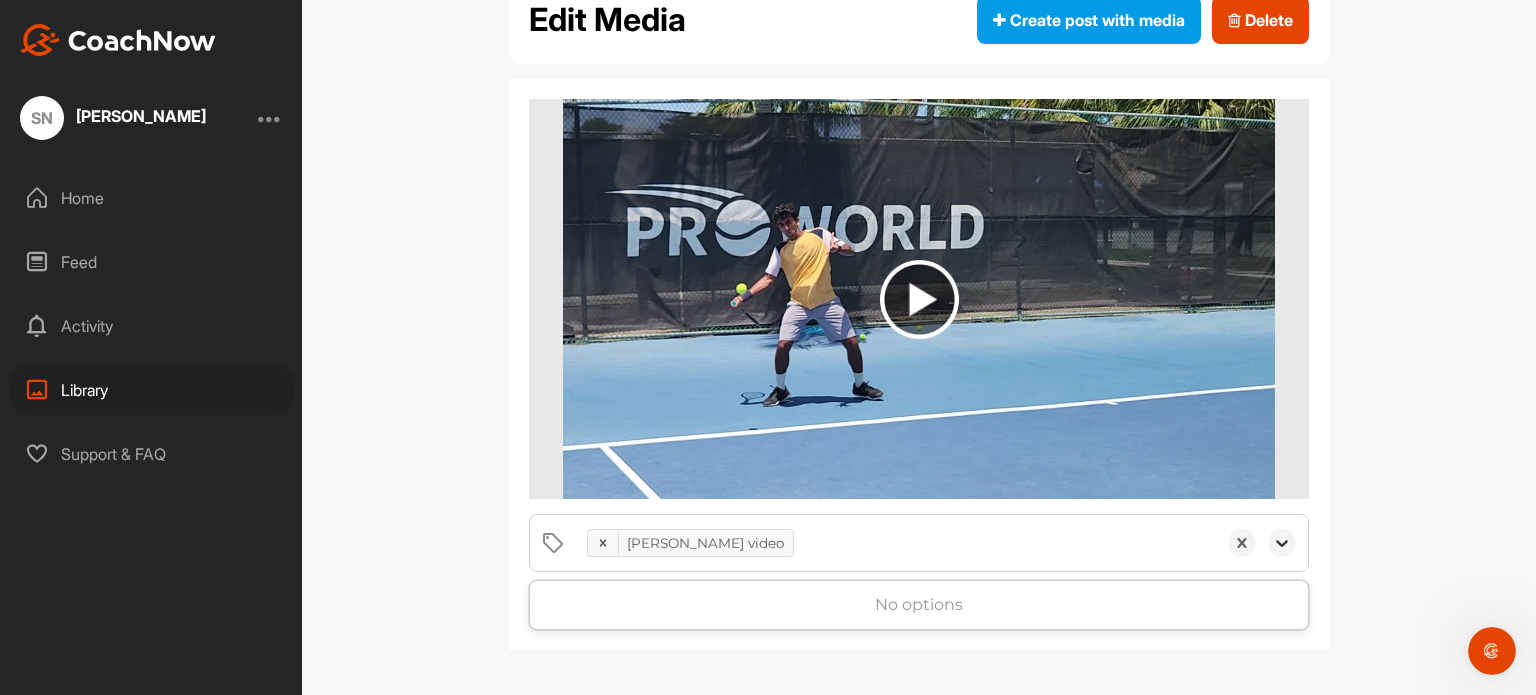 click 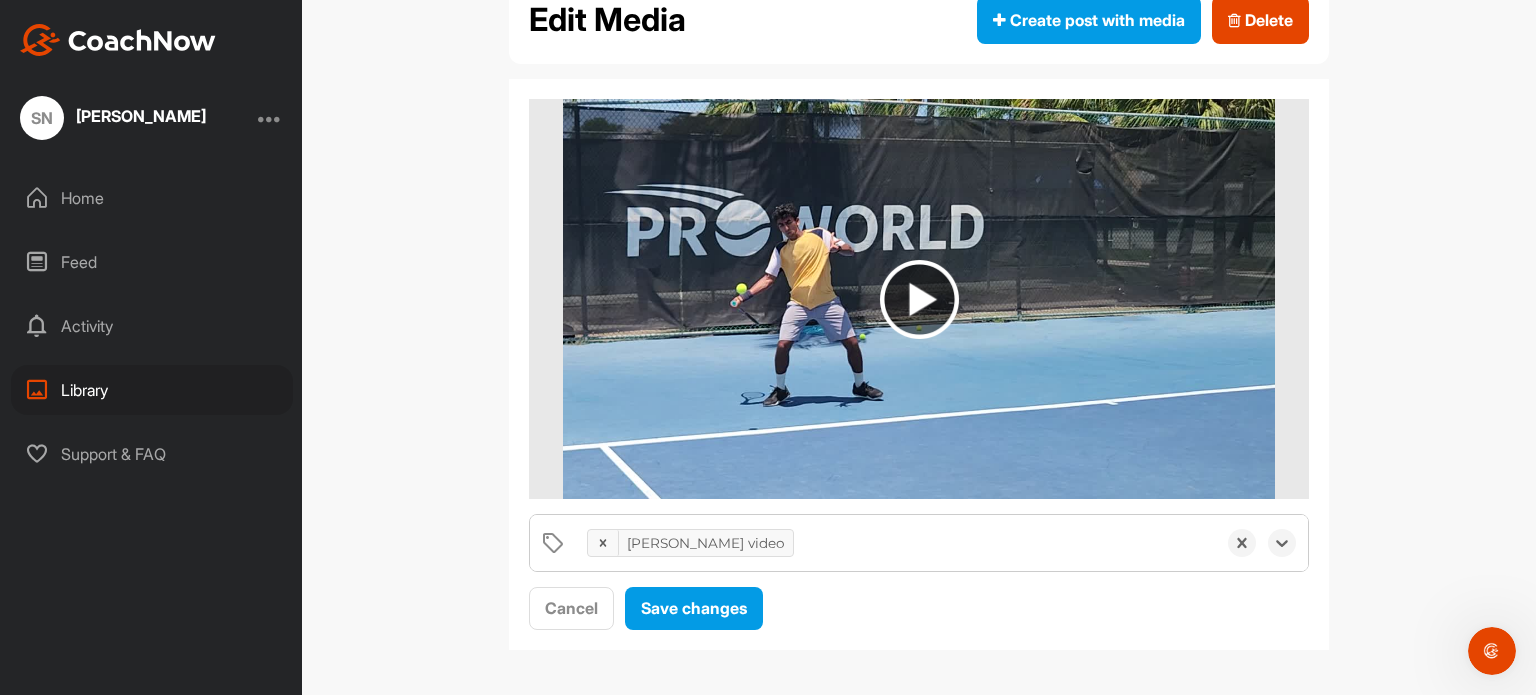 click on "Edit Media   Create post with media   Delete       0 results available. Select is focused ,type to refine list, press Down to open the menu,  press left to focus selected values forehand video   Cancel   Save changes" at bounding box center (919, 347) 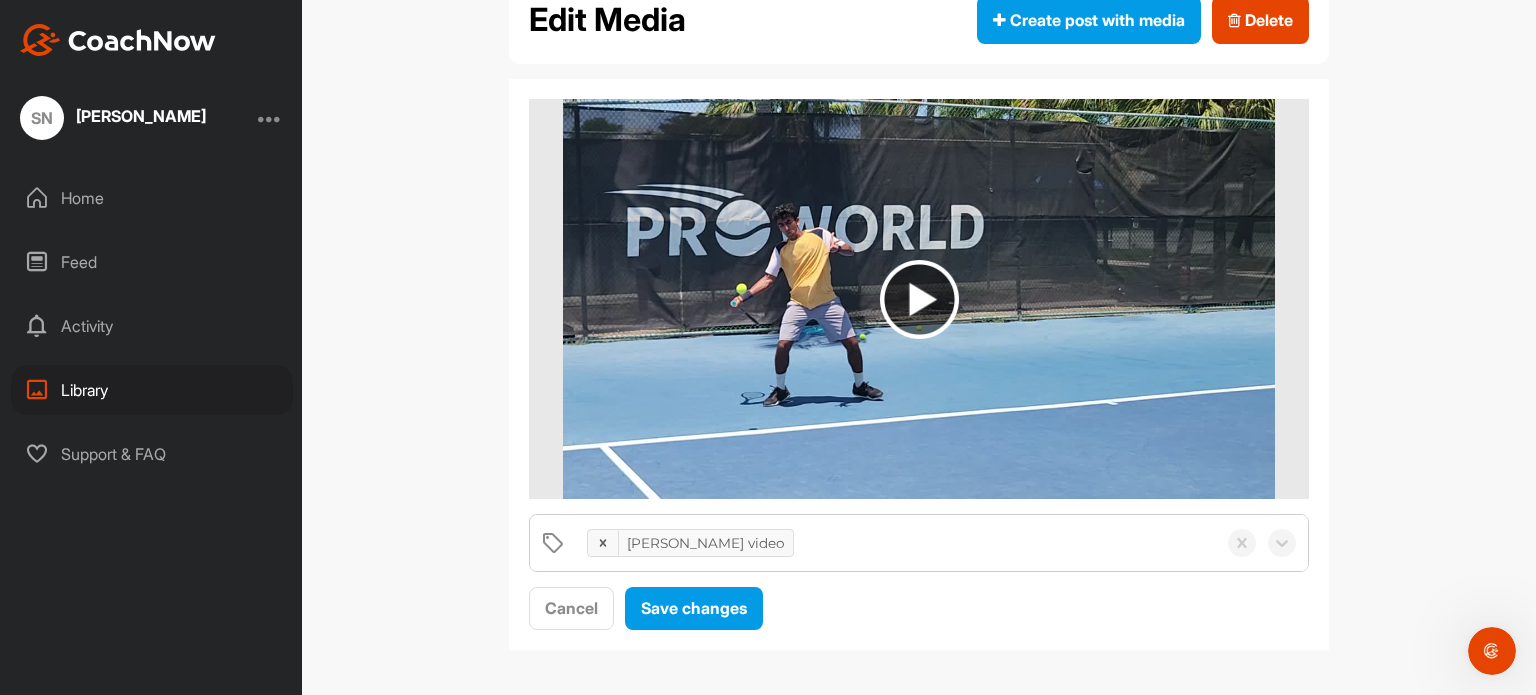 click on "Home" at bounding box center (152, 198) 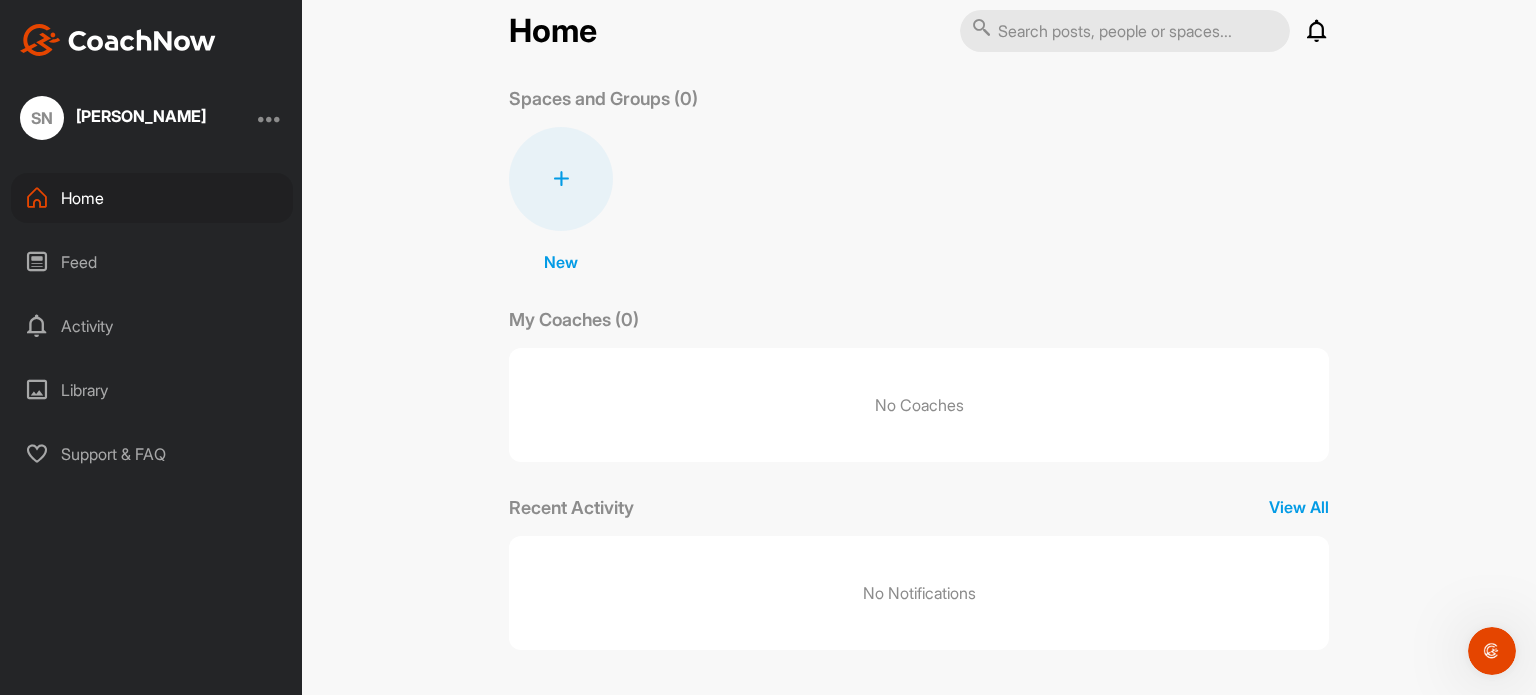 scroll, scrollTop: 0, scrollLeft: 0, axis: both 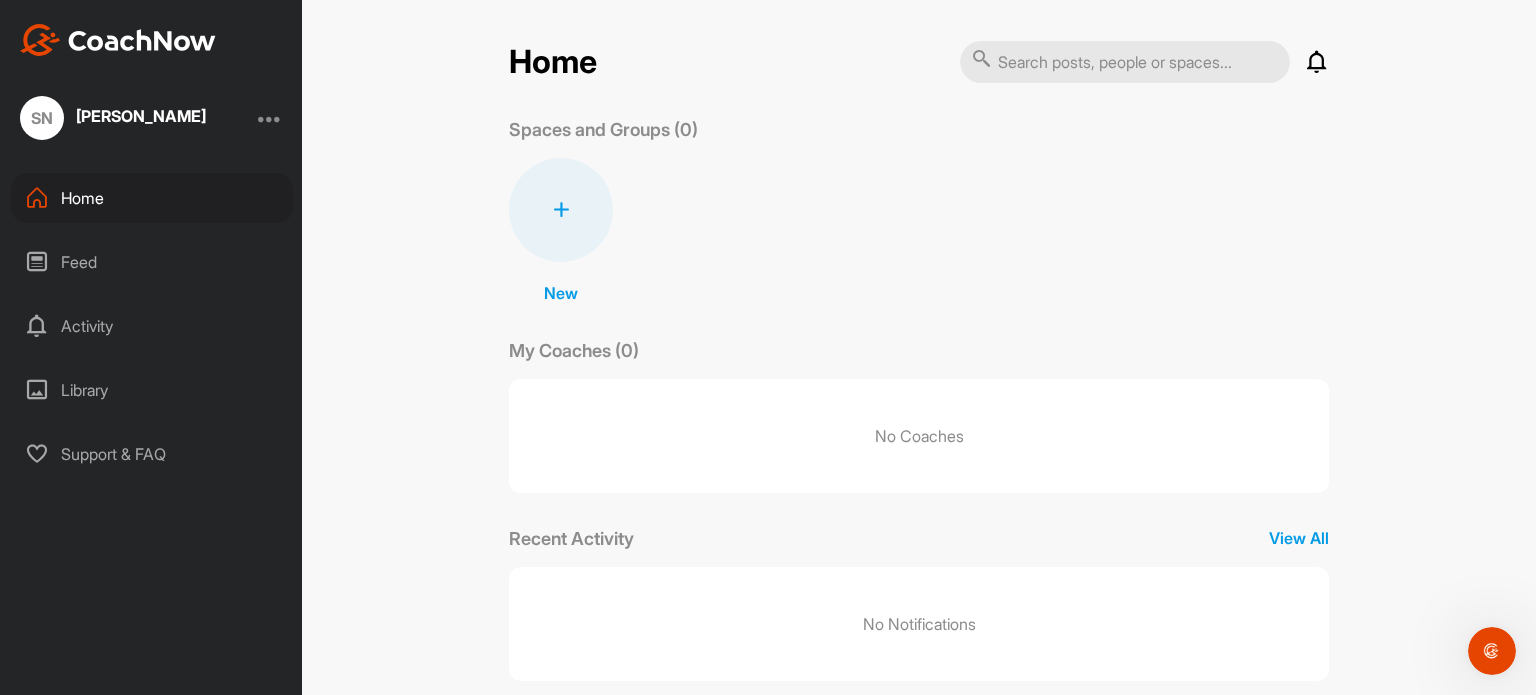 click at bounding box center (270, 118) 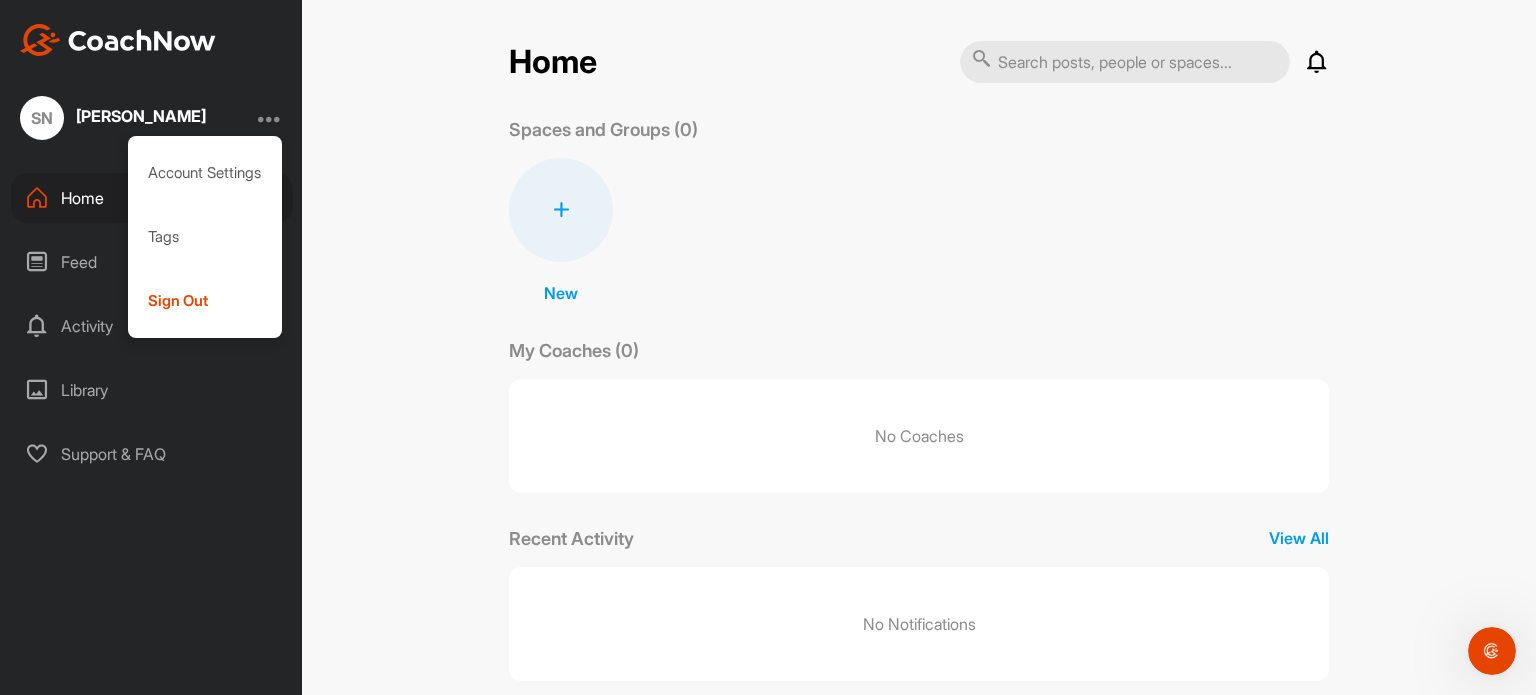 click on "Home Notifications Invitations No Notifications   View All   Spaces and Groups (0) New New Space New Group My Coaches (0) No Coaches Recent Activity View All No Notifications" at bounding box center [919, 347] 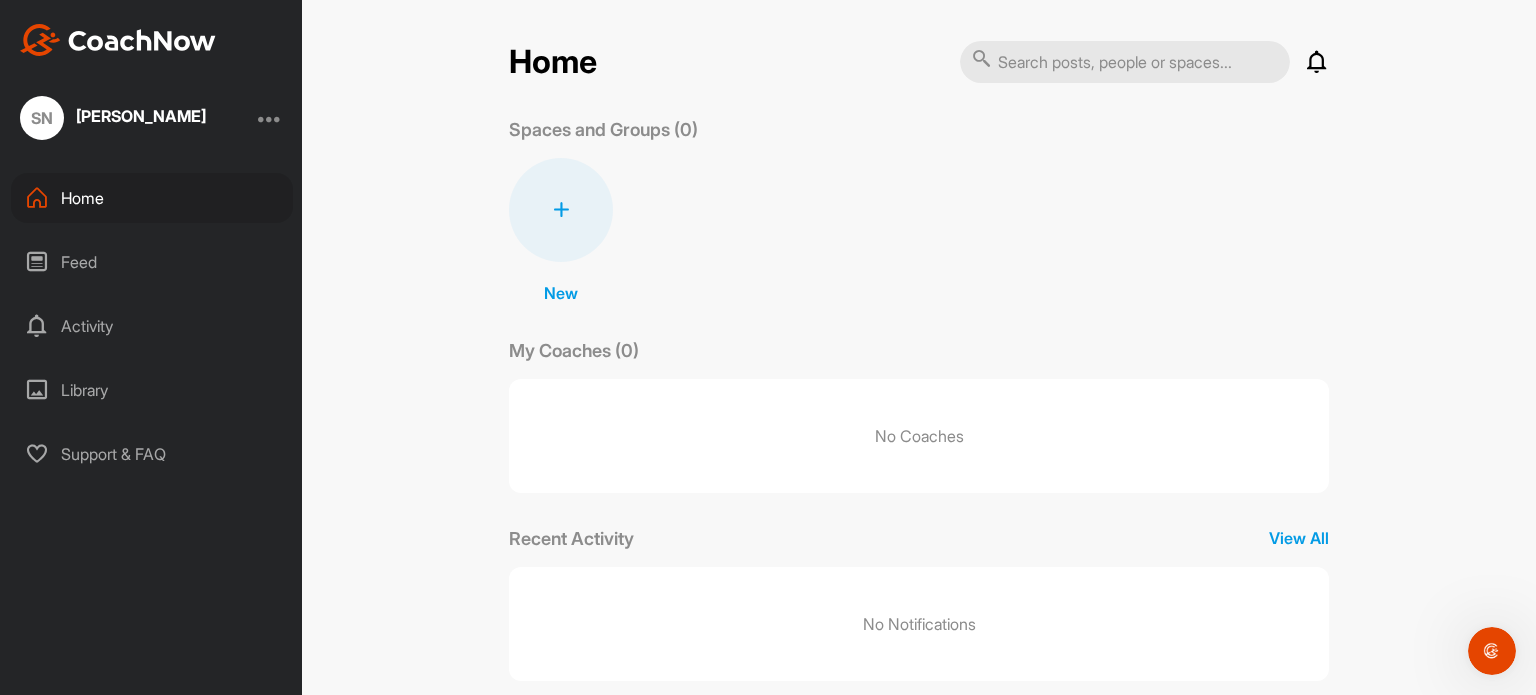 click on "Activity" at bounding box center [152, 326] 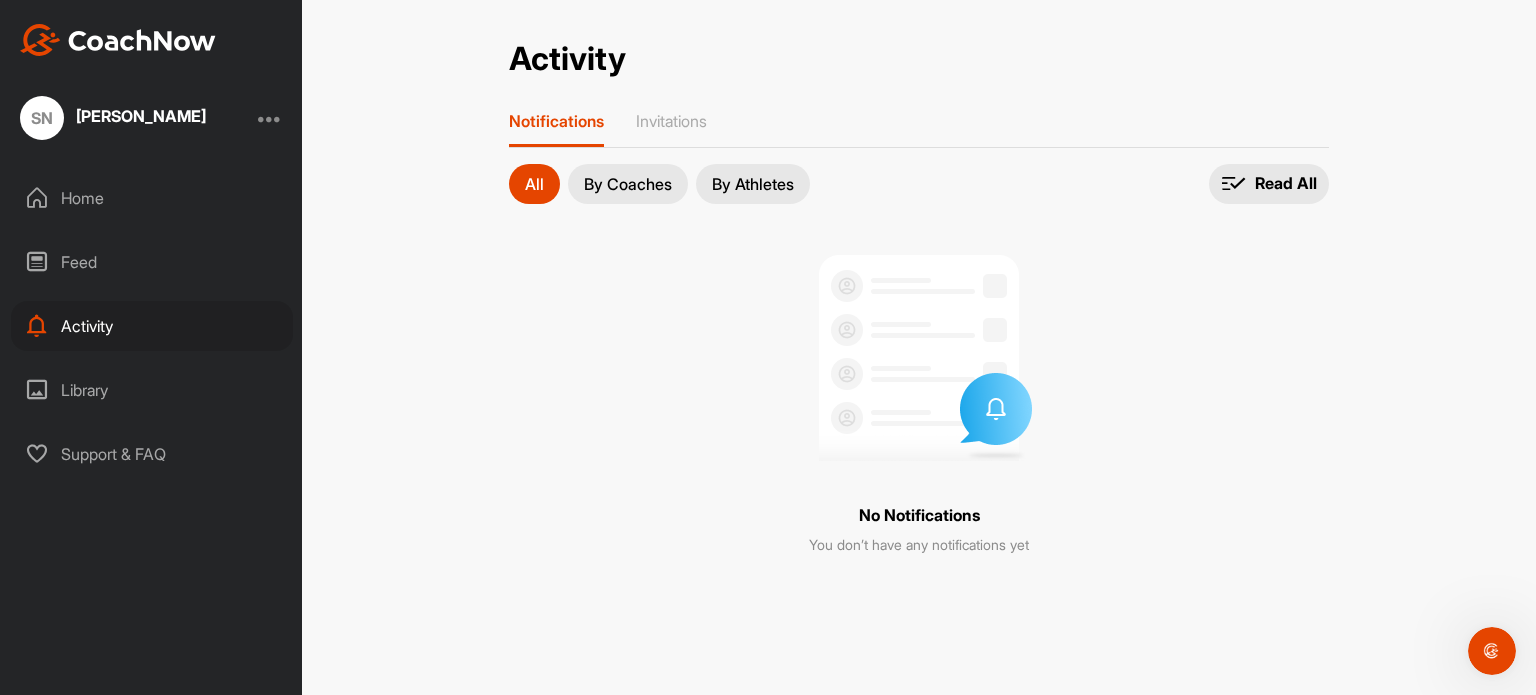 click on "Feed" at bounding box center (152, 262) 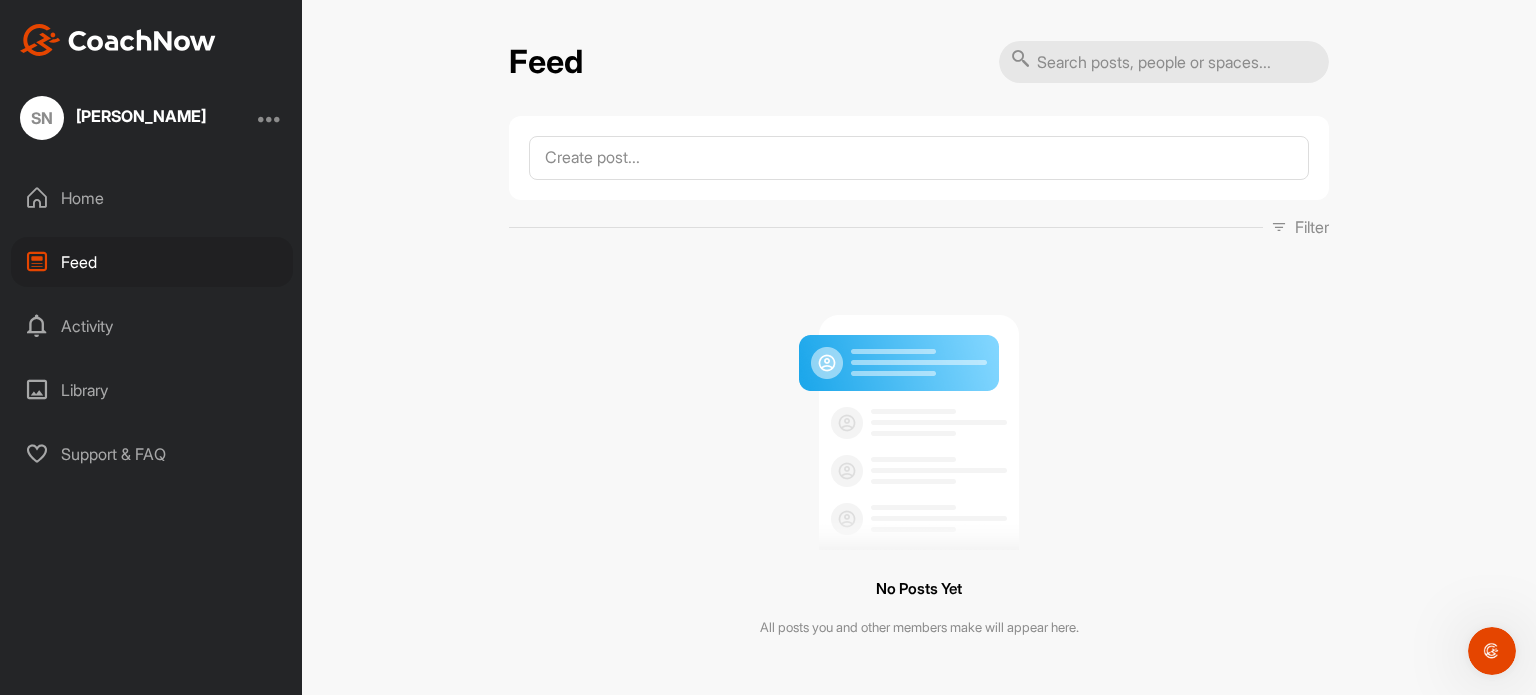 click on "Home" at bounding box center [152, 198] 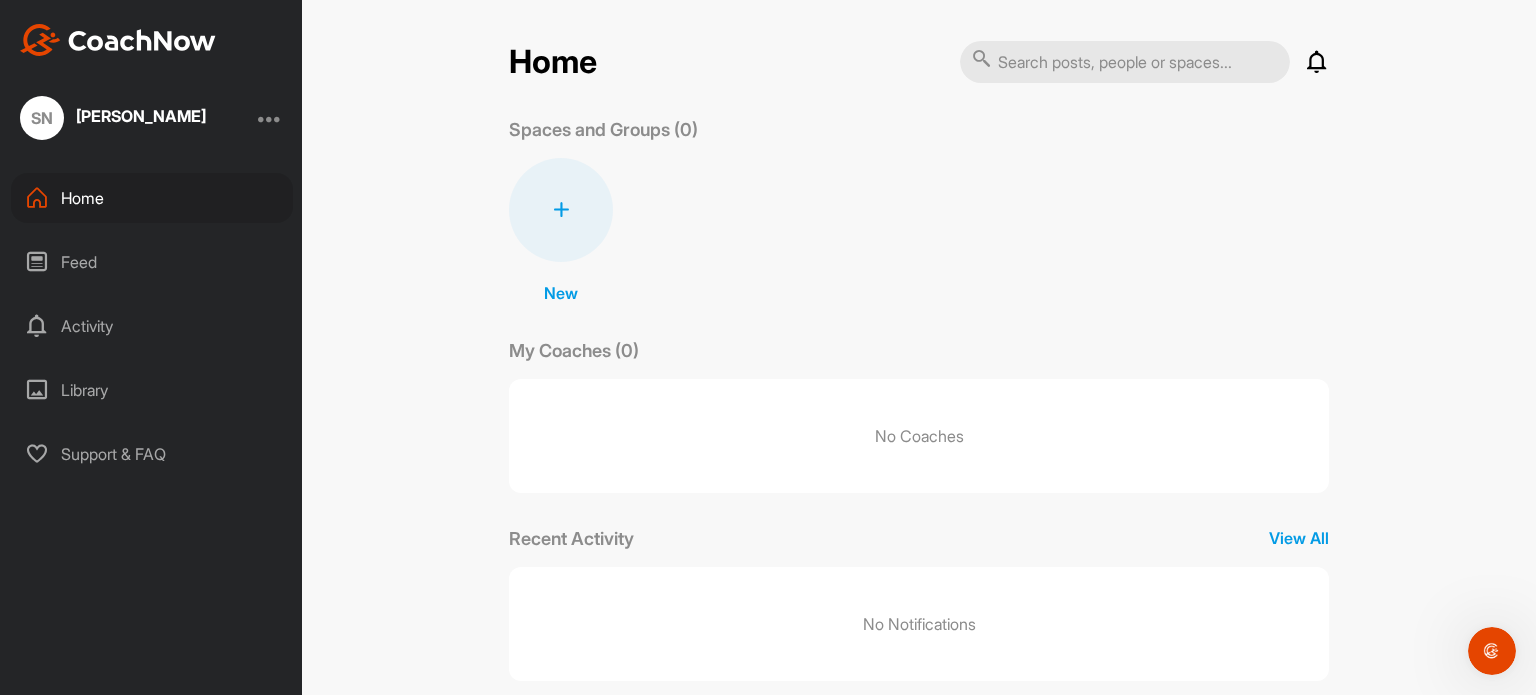 click on "Library" at bounding box center [152, 390] 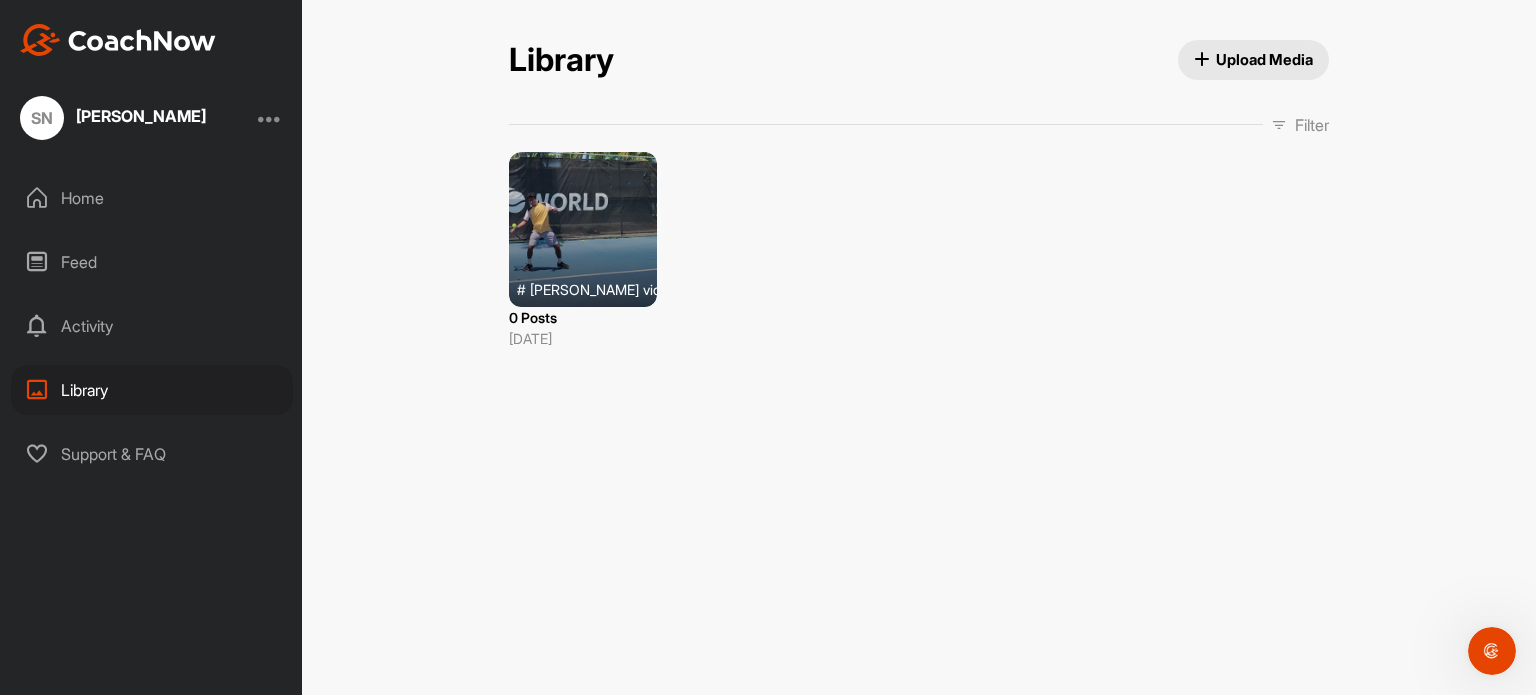 click at bounding box center [583, 229] 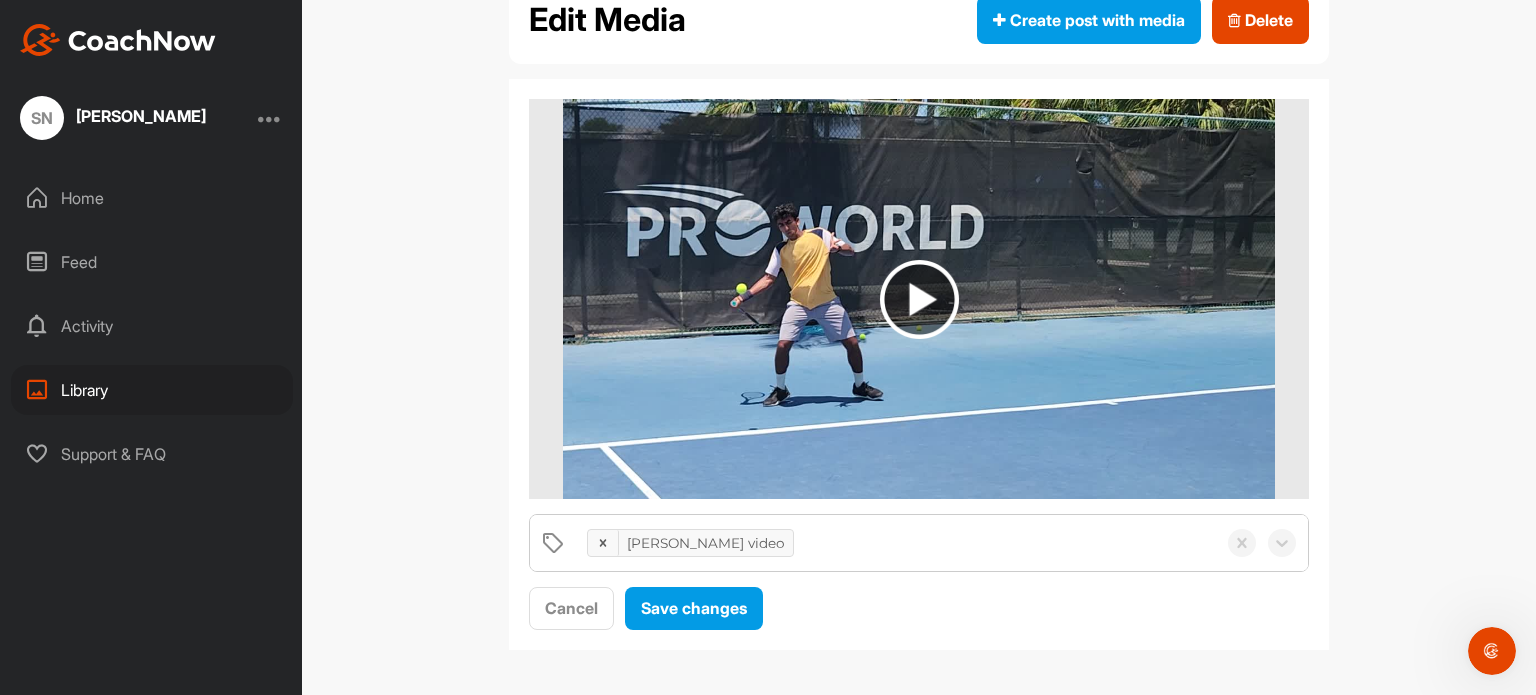 scroll, scrollTop: 0, scrollLeft: 0, axis: both 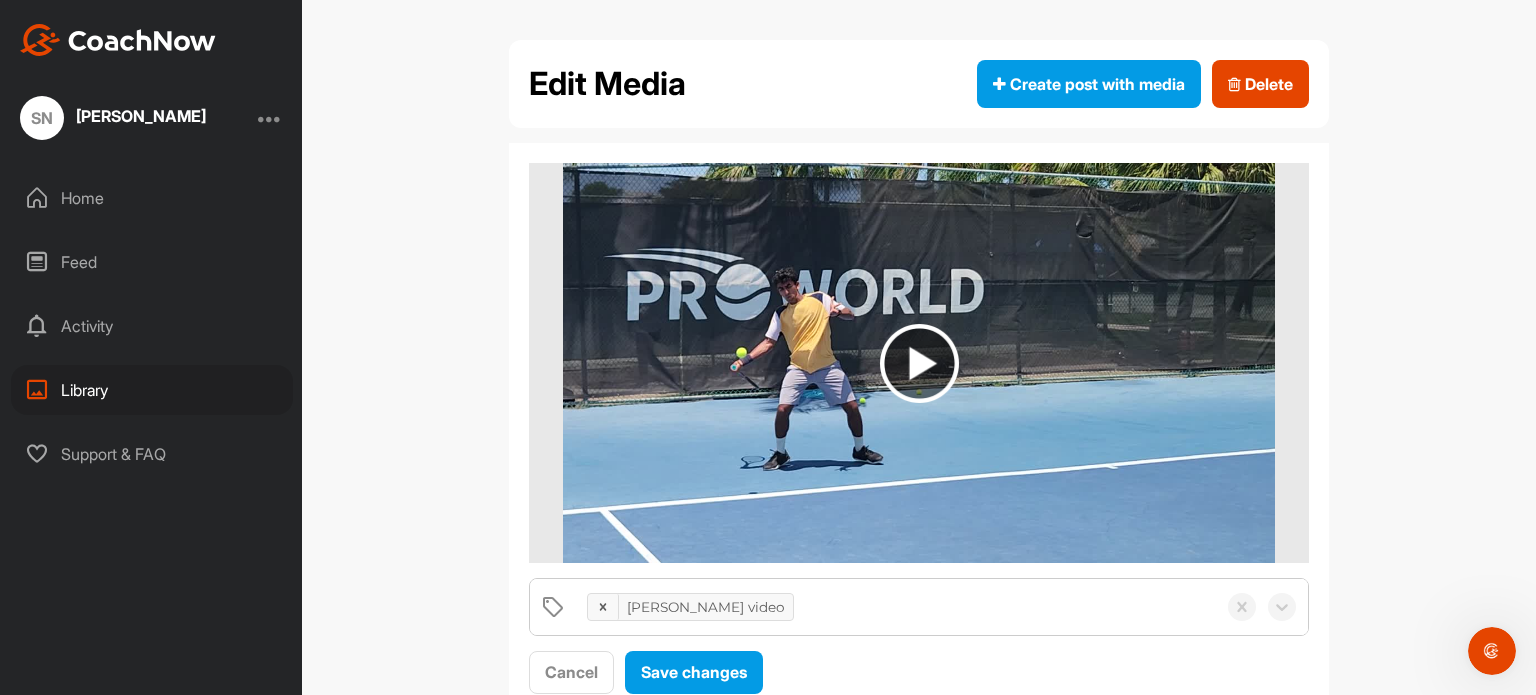 click at bounding box center (1492, 651) 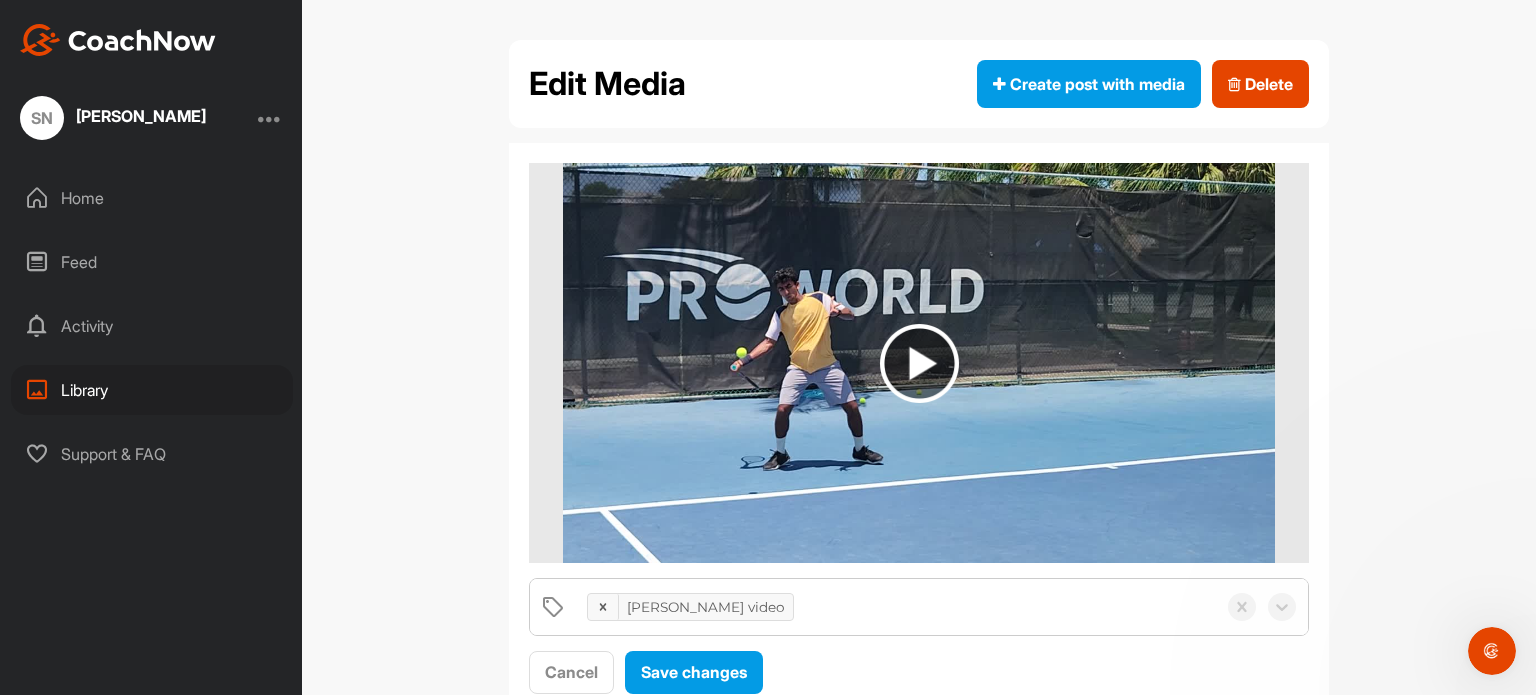 scroll, scrollTop: 0, scrollLeft: 0, axis: both 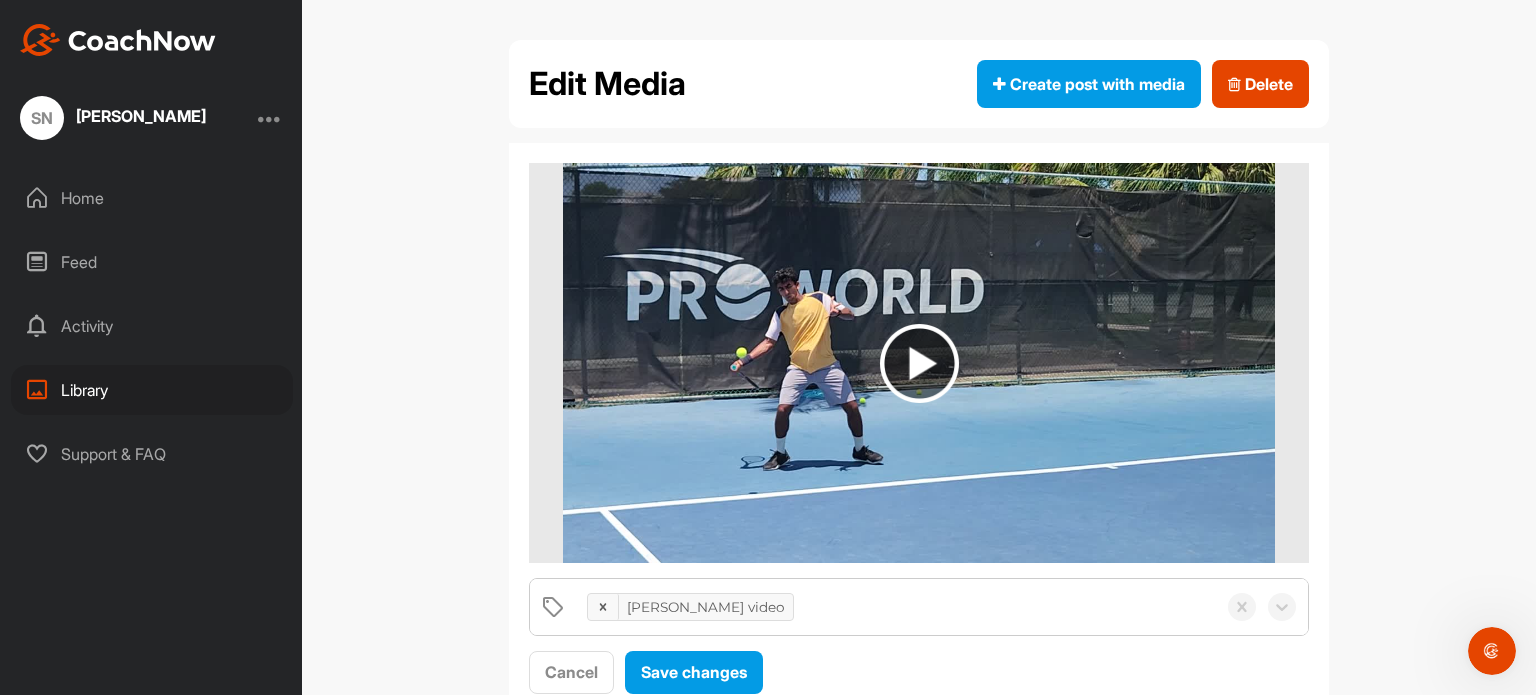 click at bounding box center [1492, 651] 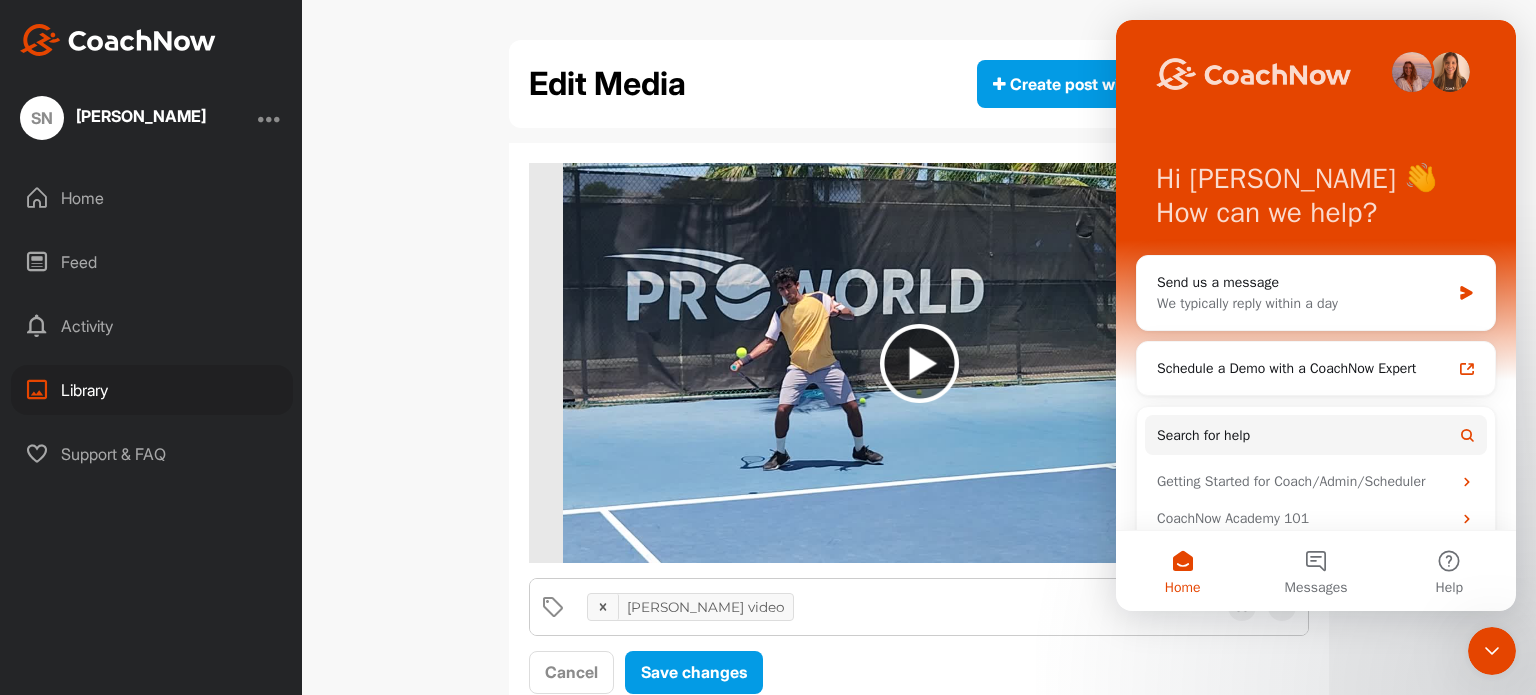 scroll, scrollTop: 98, scrollLeft: 0, axis: vertical 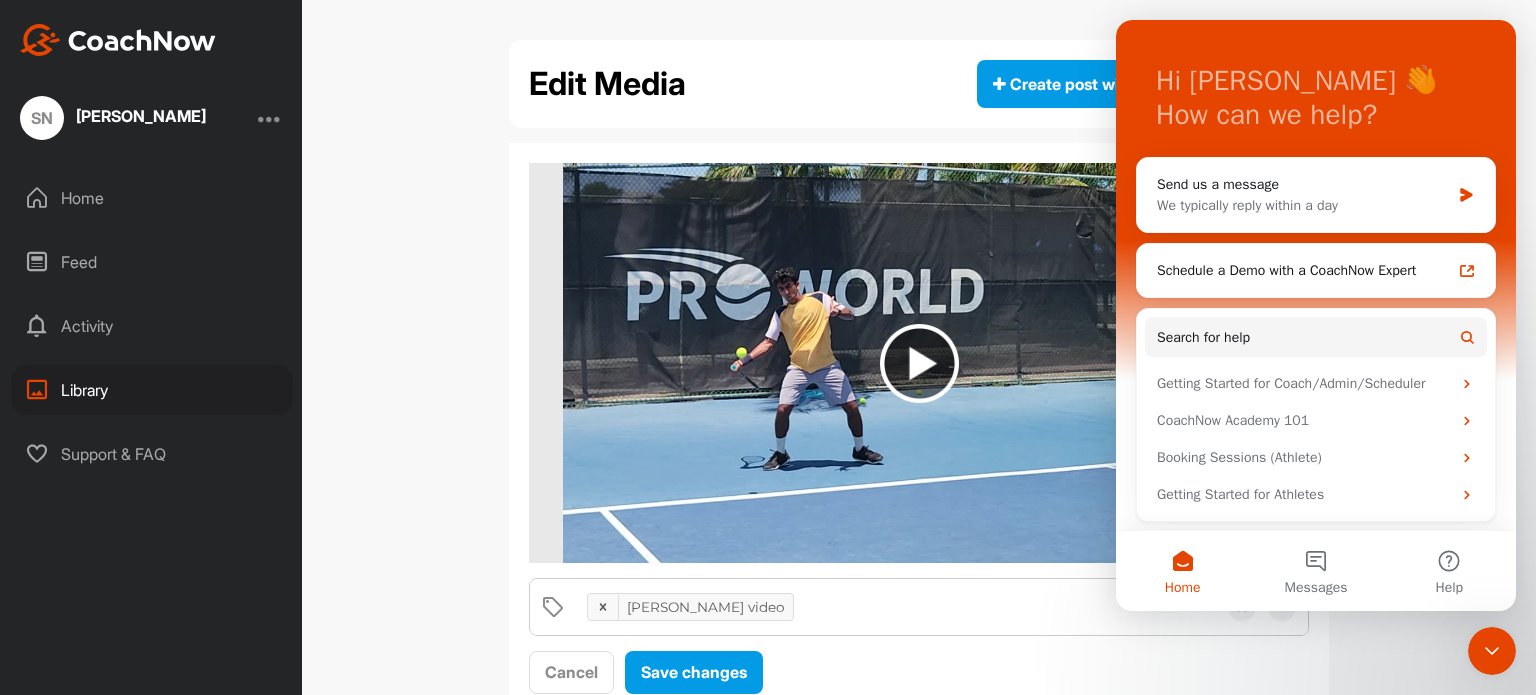 click at bounding box center [918, 363] 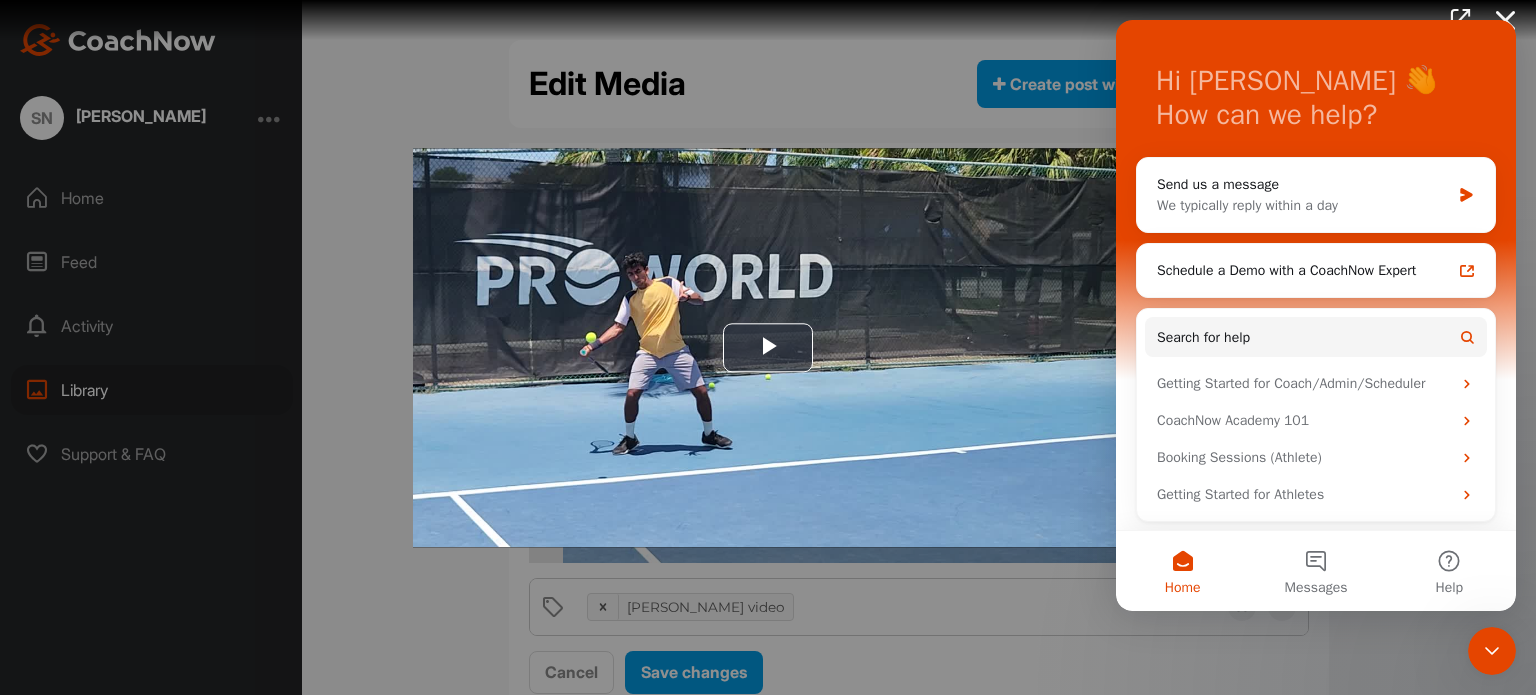 click at bounding box center (768, 347) 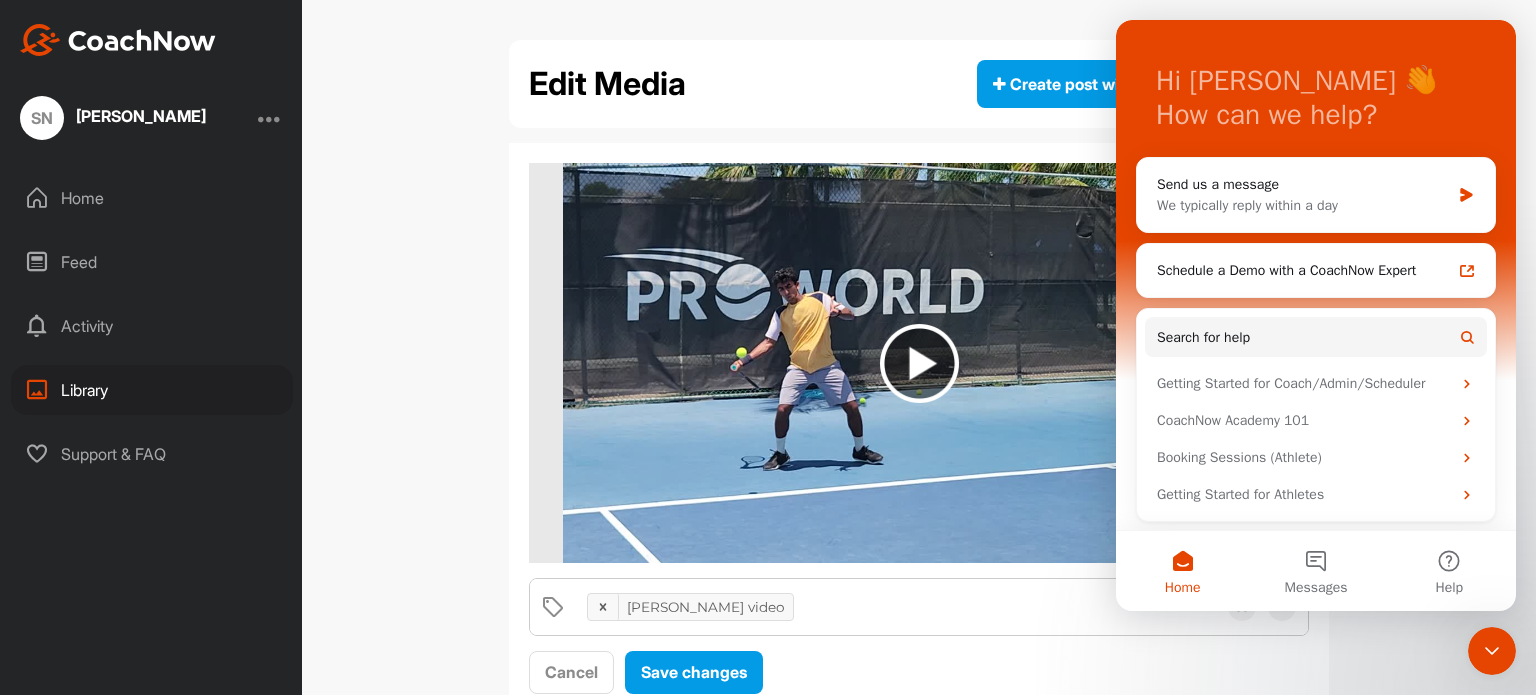 click on "forehand video   Cancel   Save changes" at bounding box center [919, 428] 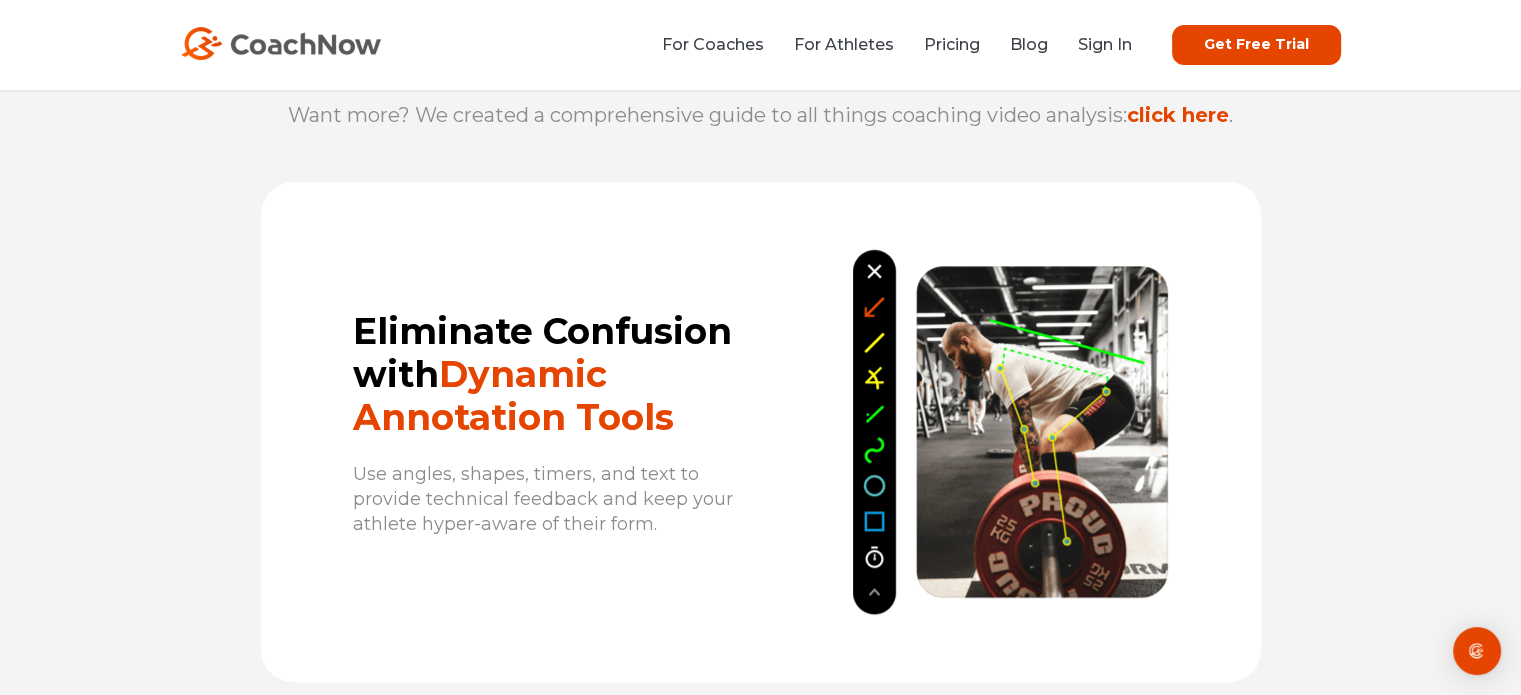 scroll, scrollTop: 1000, scrollLeft: 0, axis: vertical 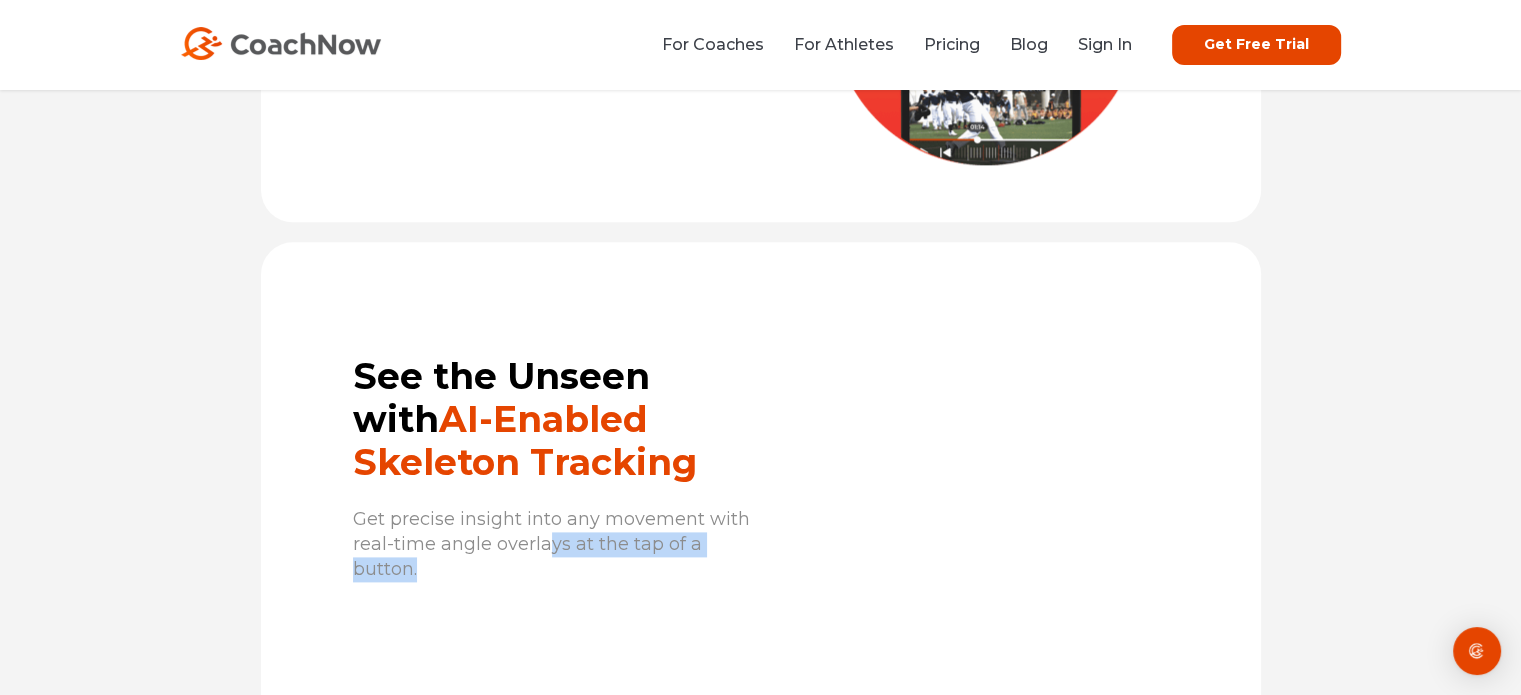 drag, startPoint x: 544, startPoint y: 525, endPoint x: 552, endPoint y: 547, distance: 23.409399 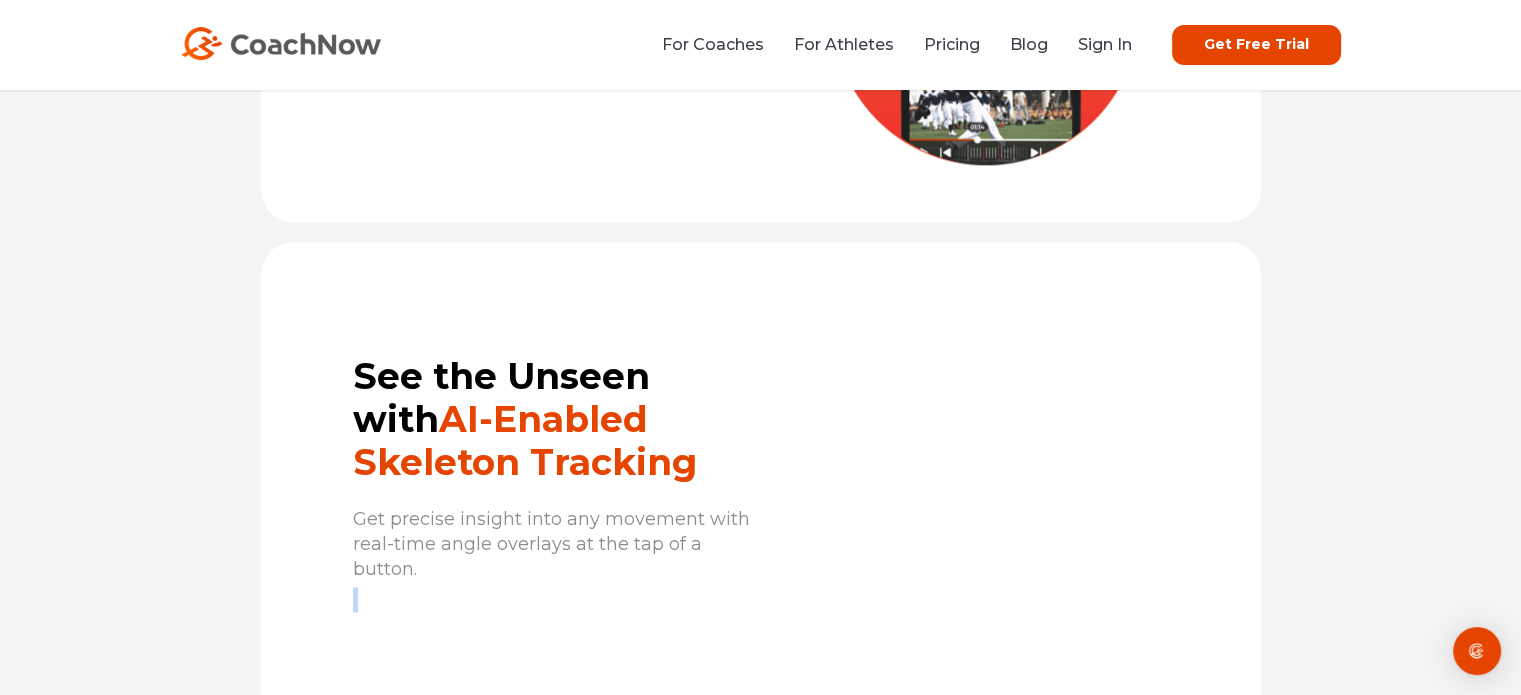 click on "Get precise insight into any movement with real-time angle overlays at the tap of a button." at bounding box center [552, 545] 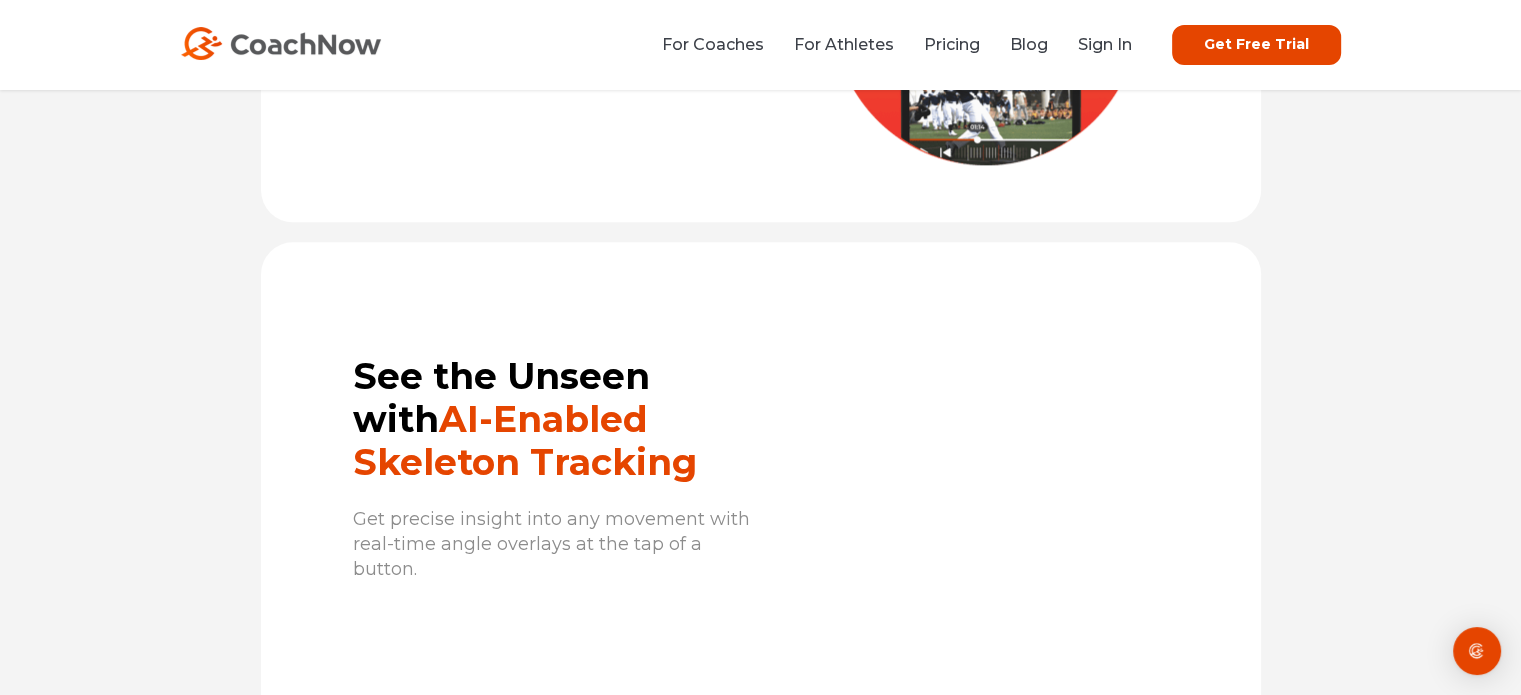 click on "Get precise insight into any movement with real-time angle overlays at the tap of a button." at bounding box center [552, 545] 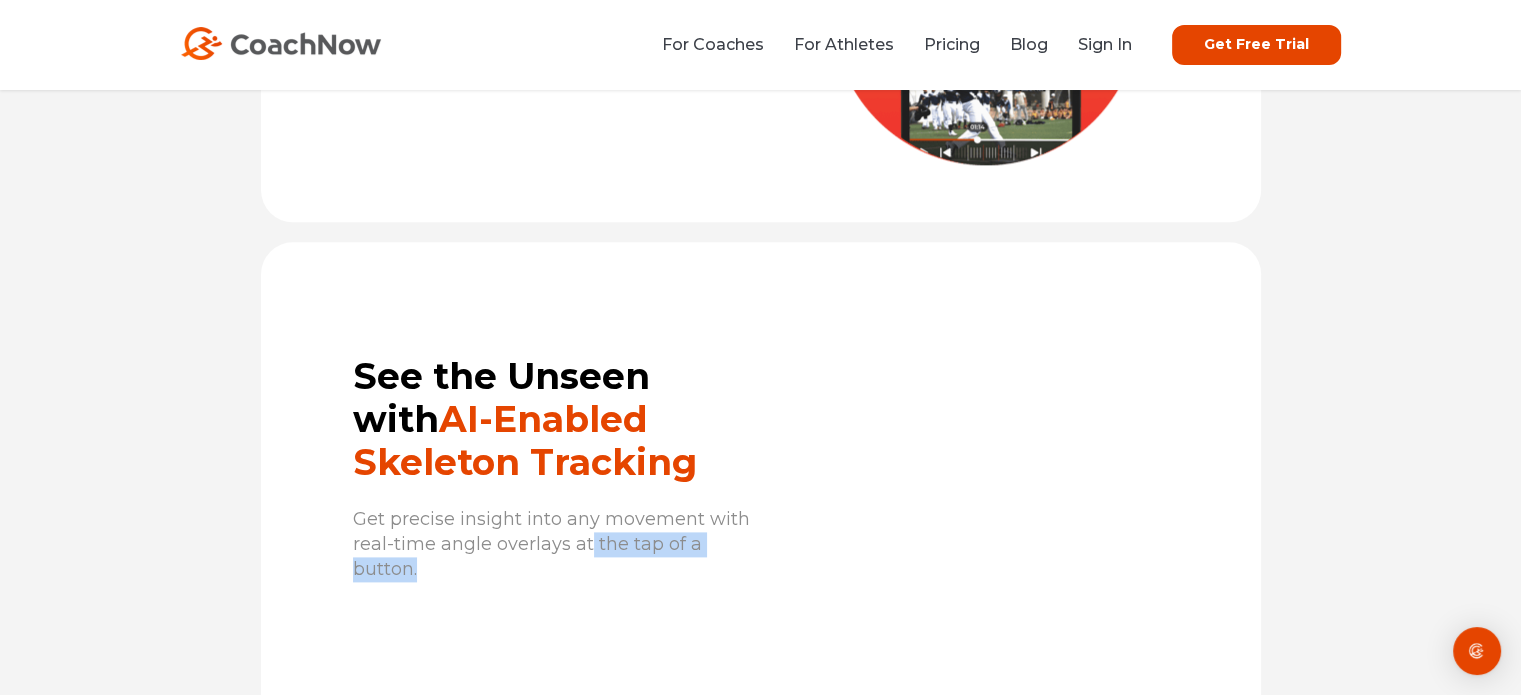 drag, startPoint x: 587, startPoint y: 520, endPoint x: 586, endPoint y: 551, distance: 31.016125 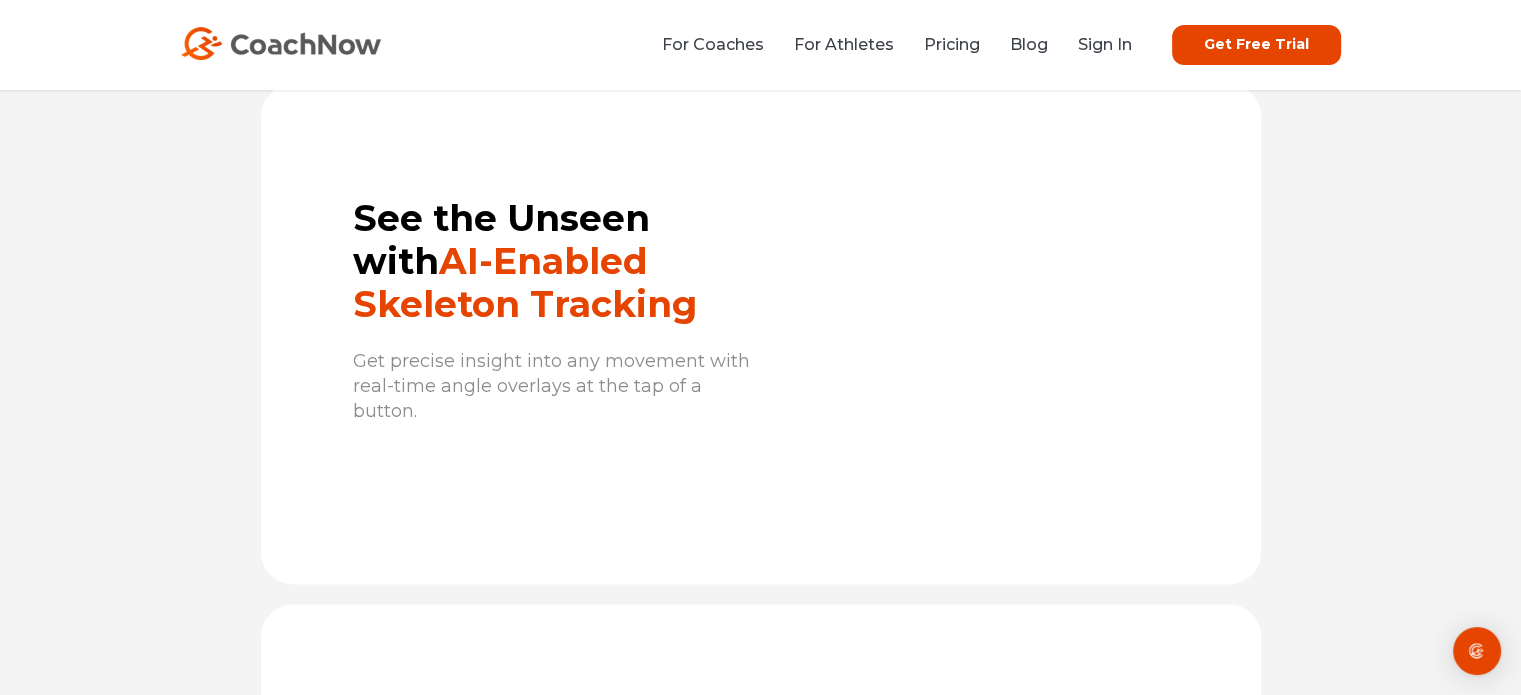 scroll, scrollTop: 2600, scrollLeft: 0, axis: vertical 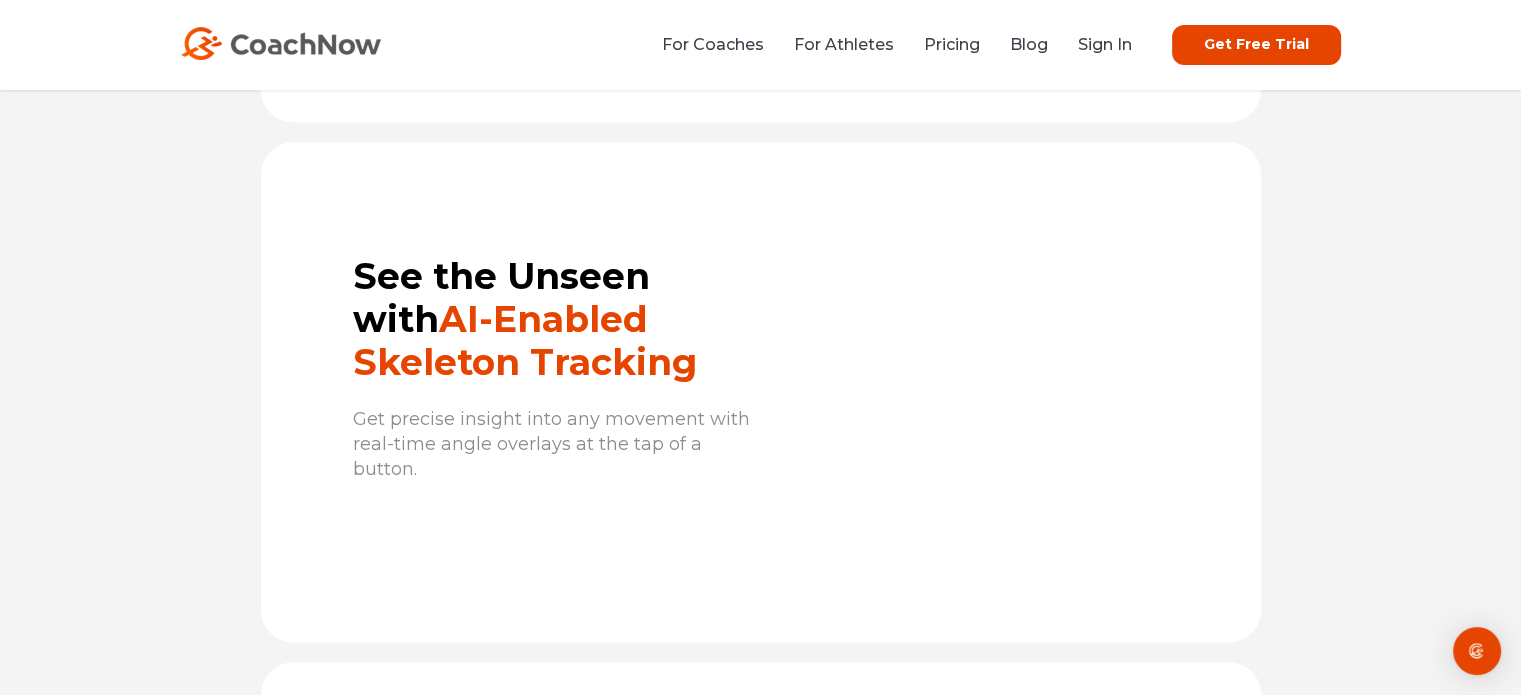click on "Get precise insight into any movement with real-time angle overlays at the tap of a button." at bounding box center [552, 445] 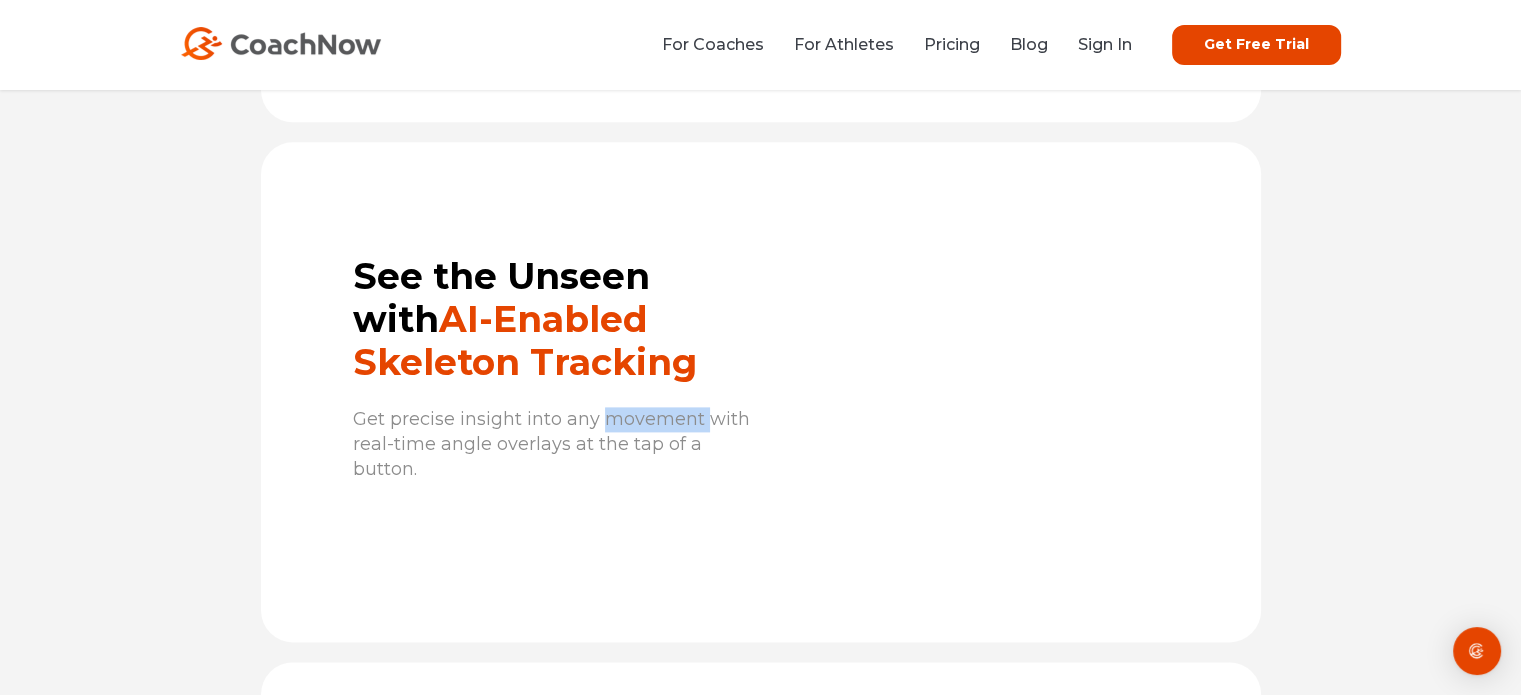 click on "Get precise insight into any movement with real-time angle overlays at the tap of a button." at bounding box center [552, 445] 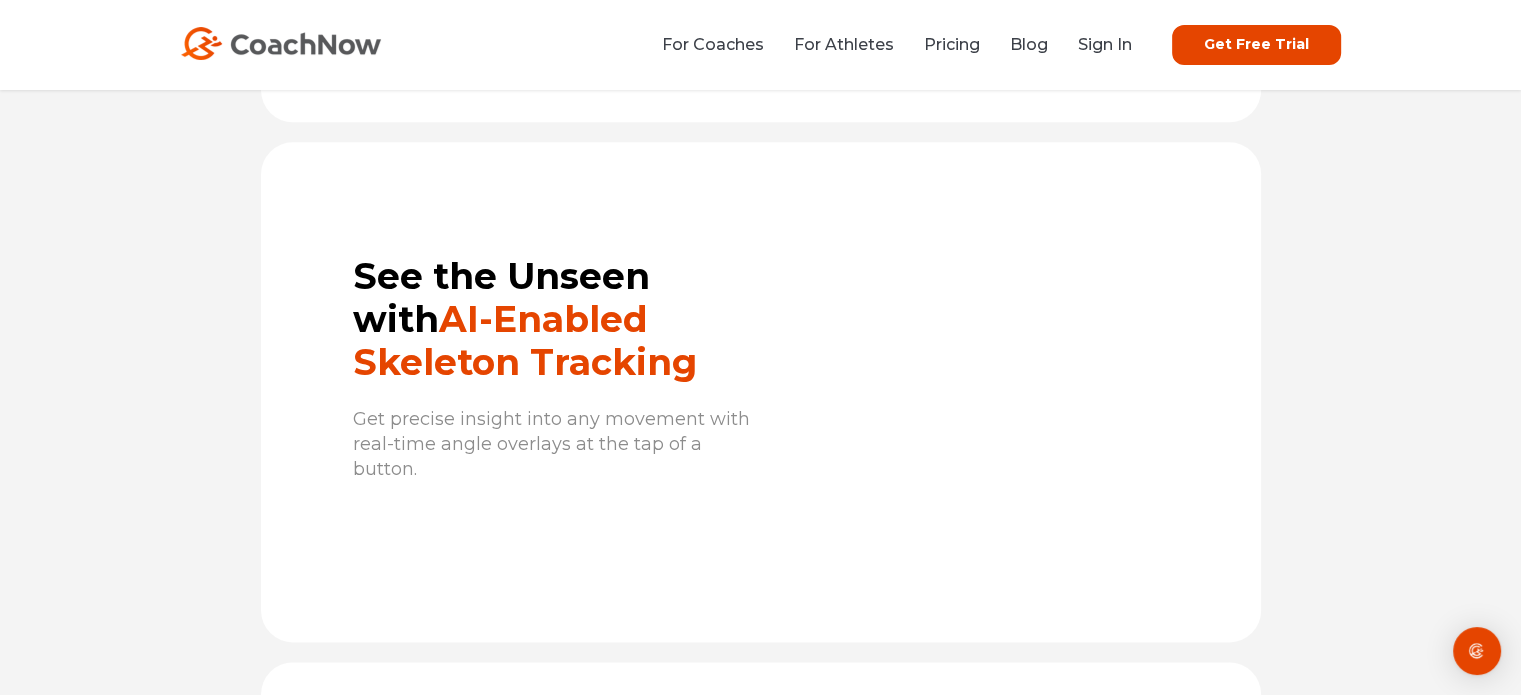 click on "For Coaches
For Athletes
Pricing
Blog
Sign In
Get Free Trial
Get Free Trial" at bounding box center (761, 45) 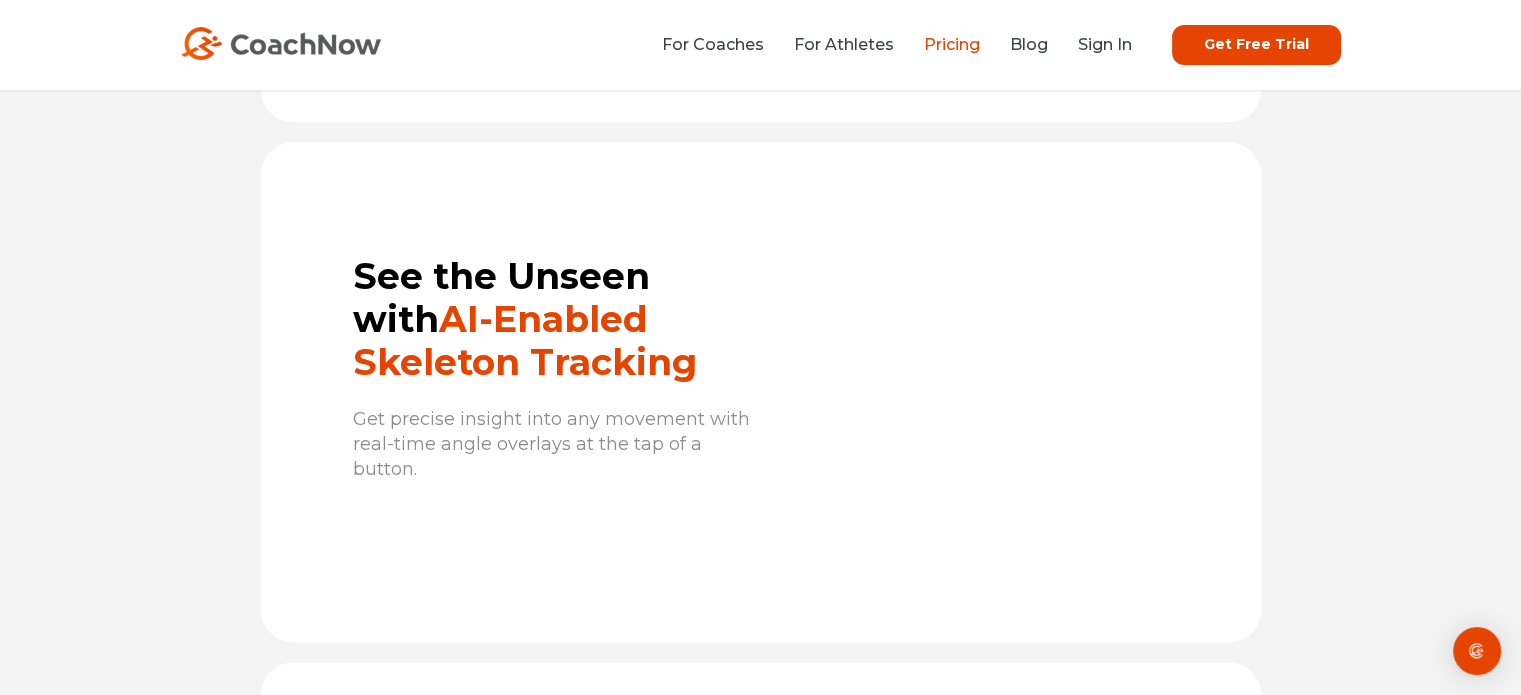 click on "Pricing" at bounding box center (952, 44) 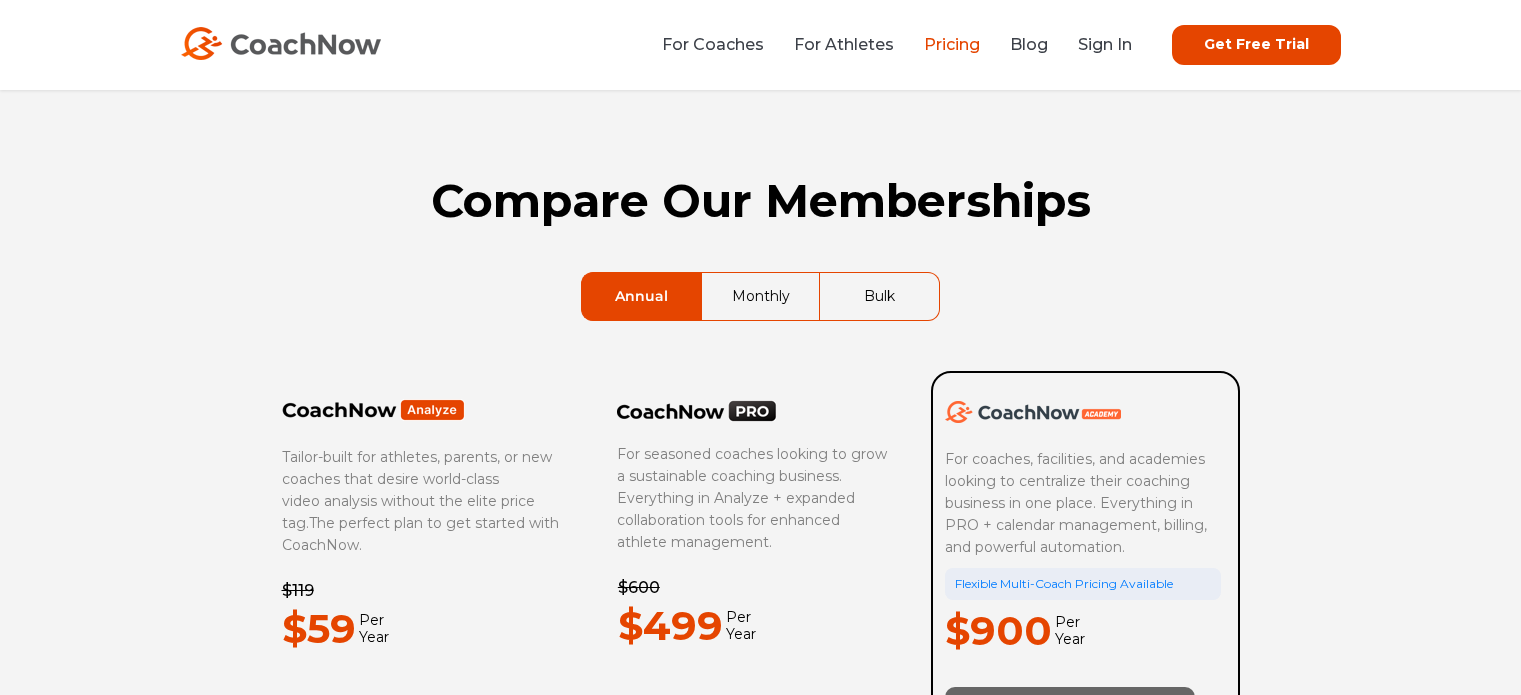 scroll, scrollTop: 0, scrollLeft: 0, axis: both 